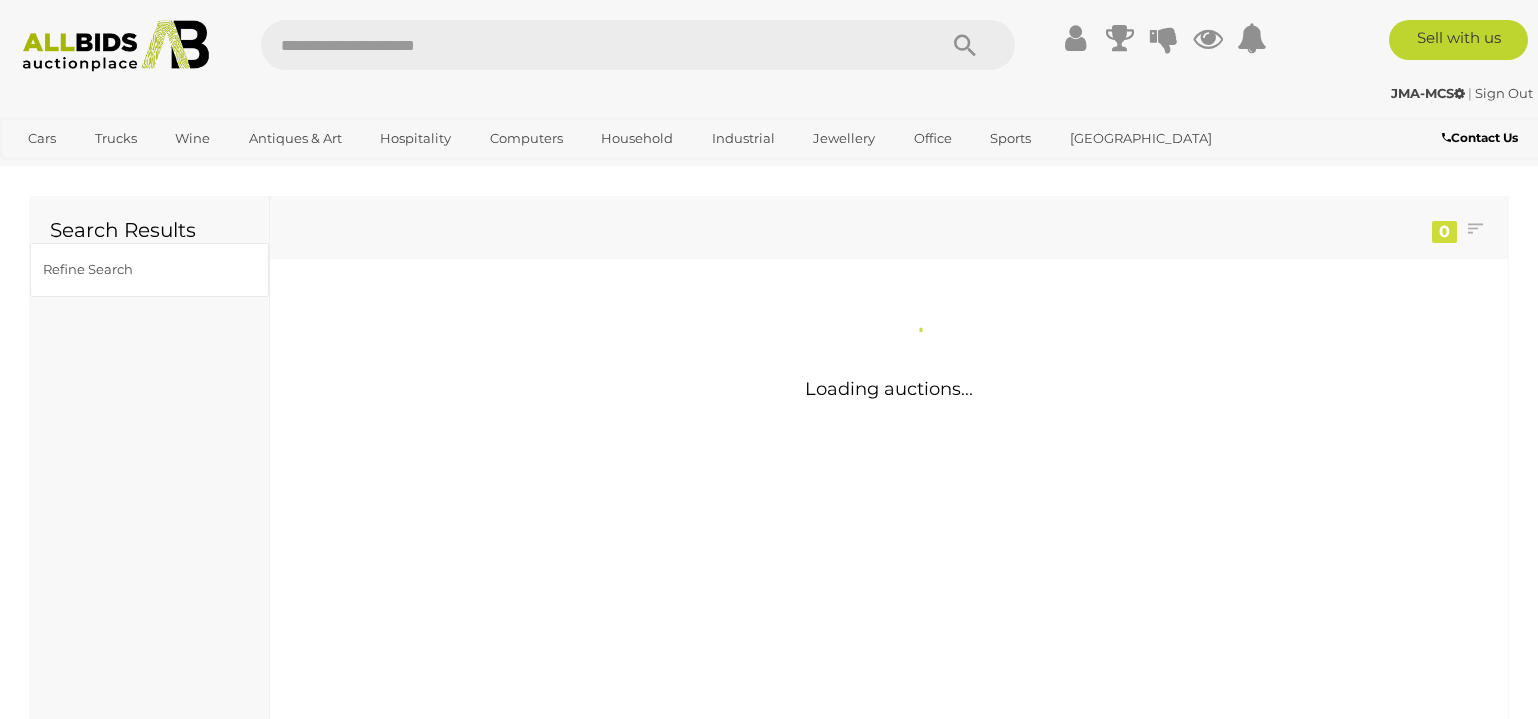 scroll, scrollTop: 0, scrollLeft: 0, axis: both 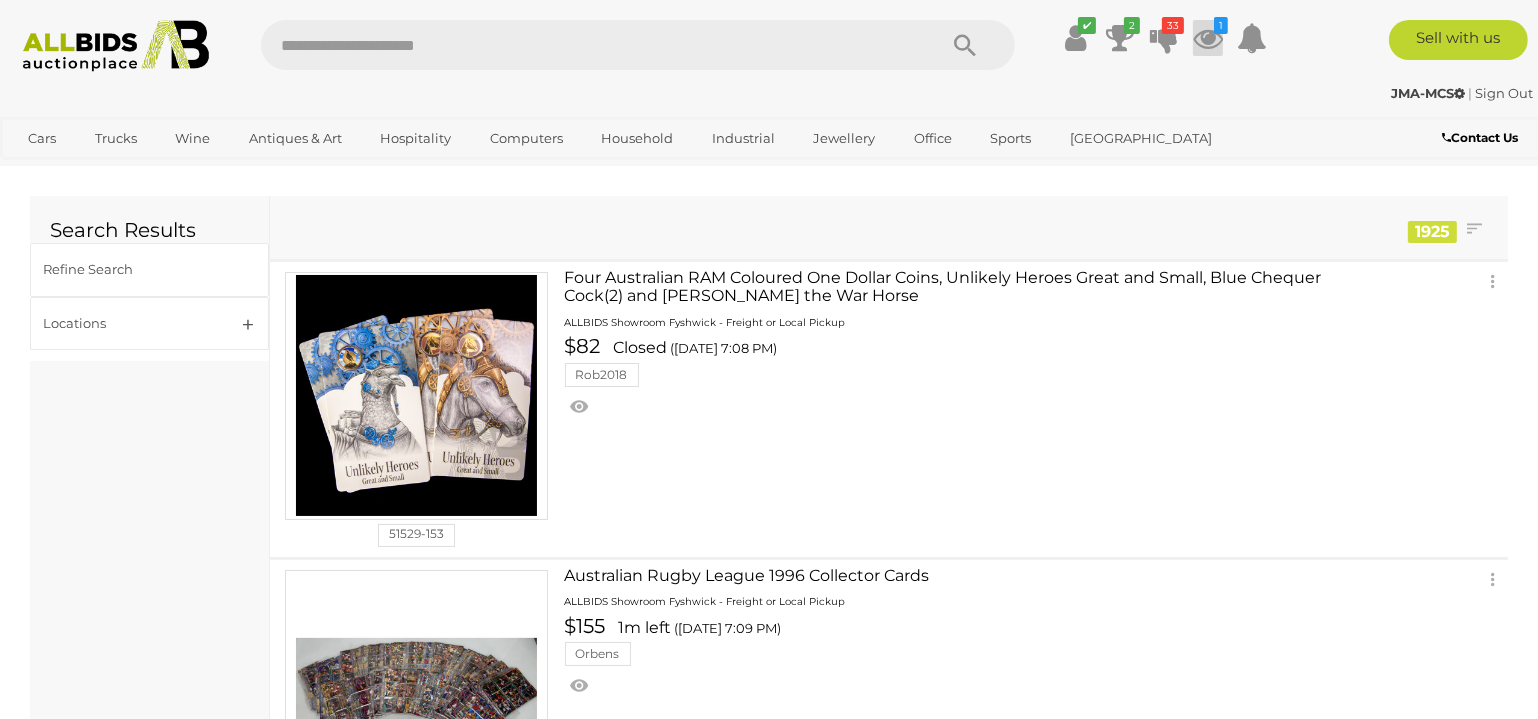 click at bounding box center (1208, 38) 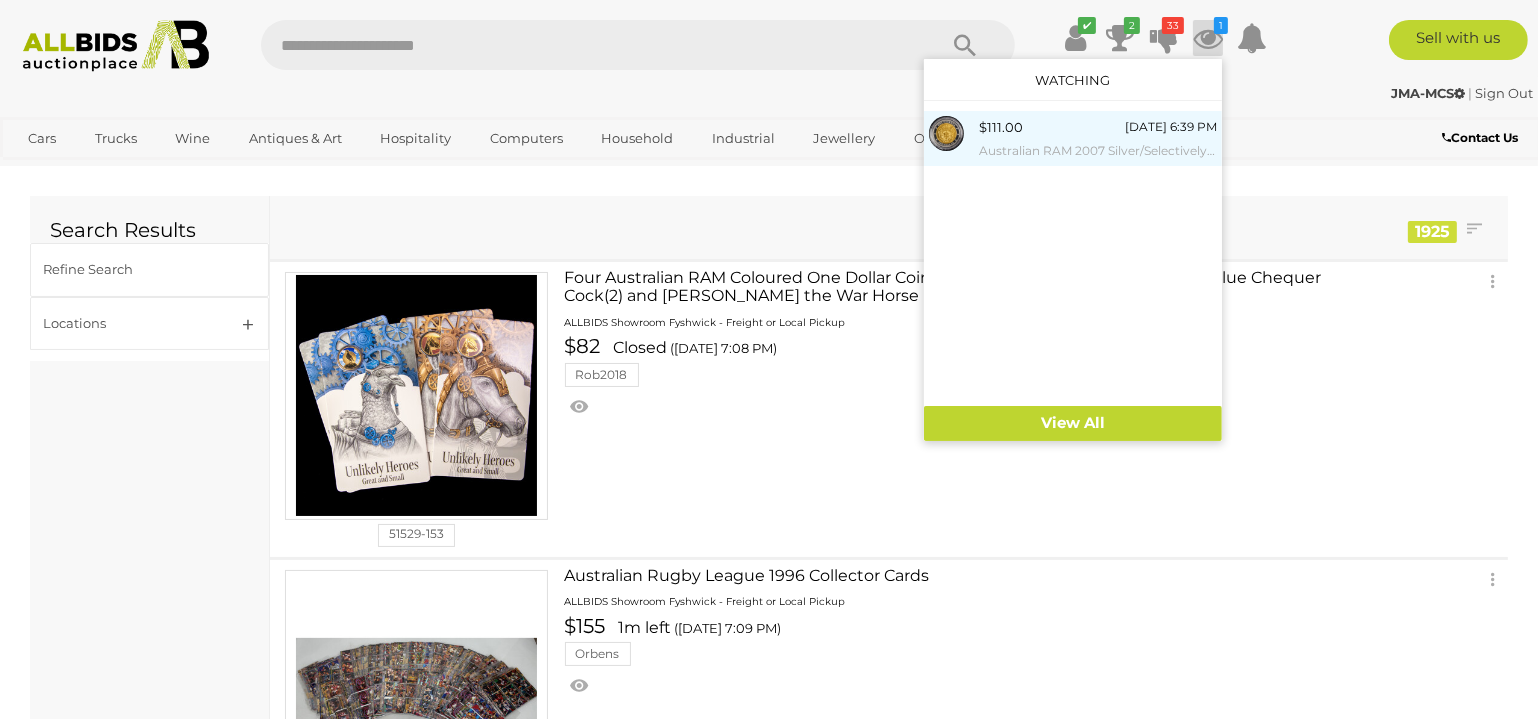 click on "Australian RAM 2007 Silver/Selectively Gold Plated One [PERSON_NAME], 1732 Portuguese One [PERSON_NAME] Reproduction .999" at bounding box center [1098, 151] 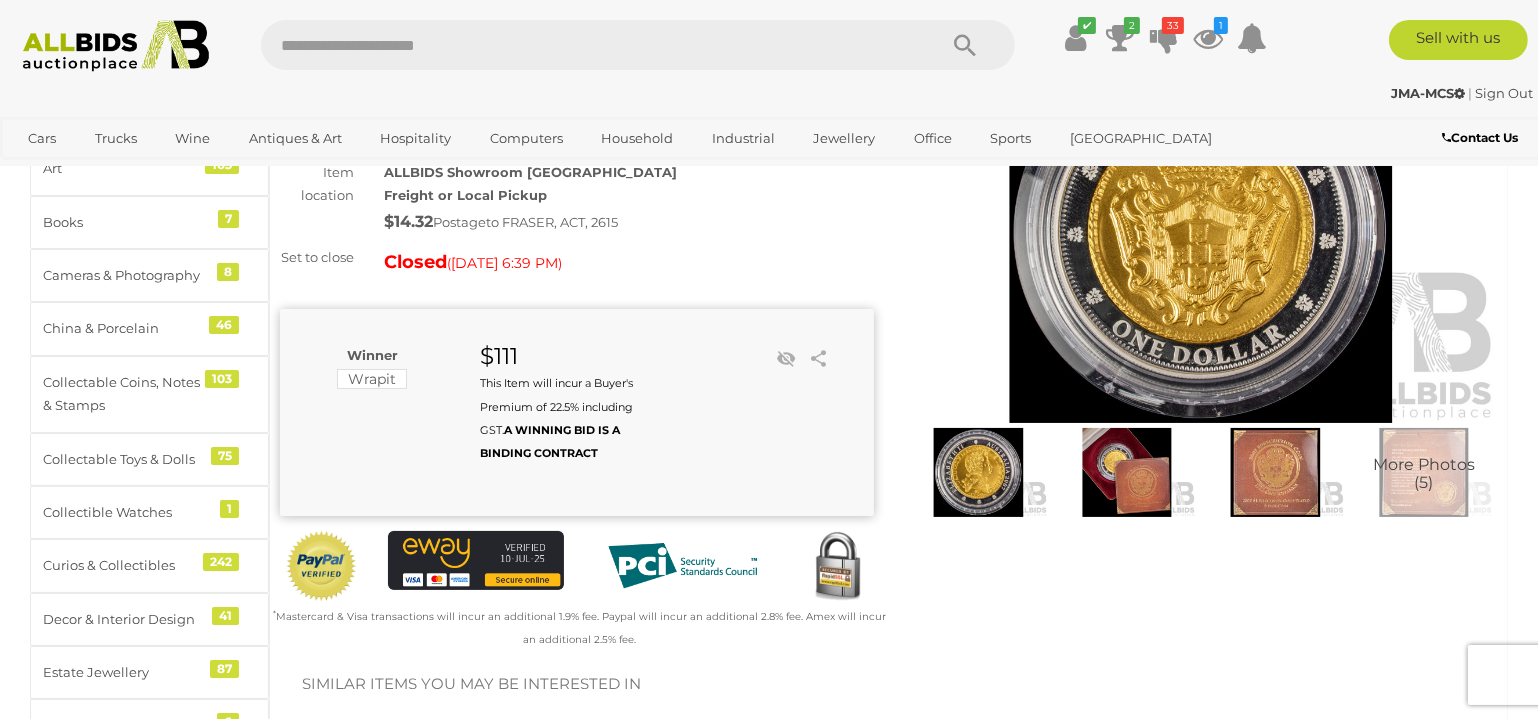 scroll, scrollTop: 413, scrollLeft: 0, axis: vertical 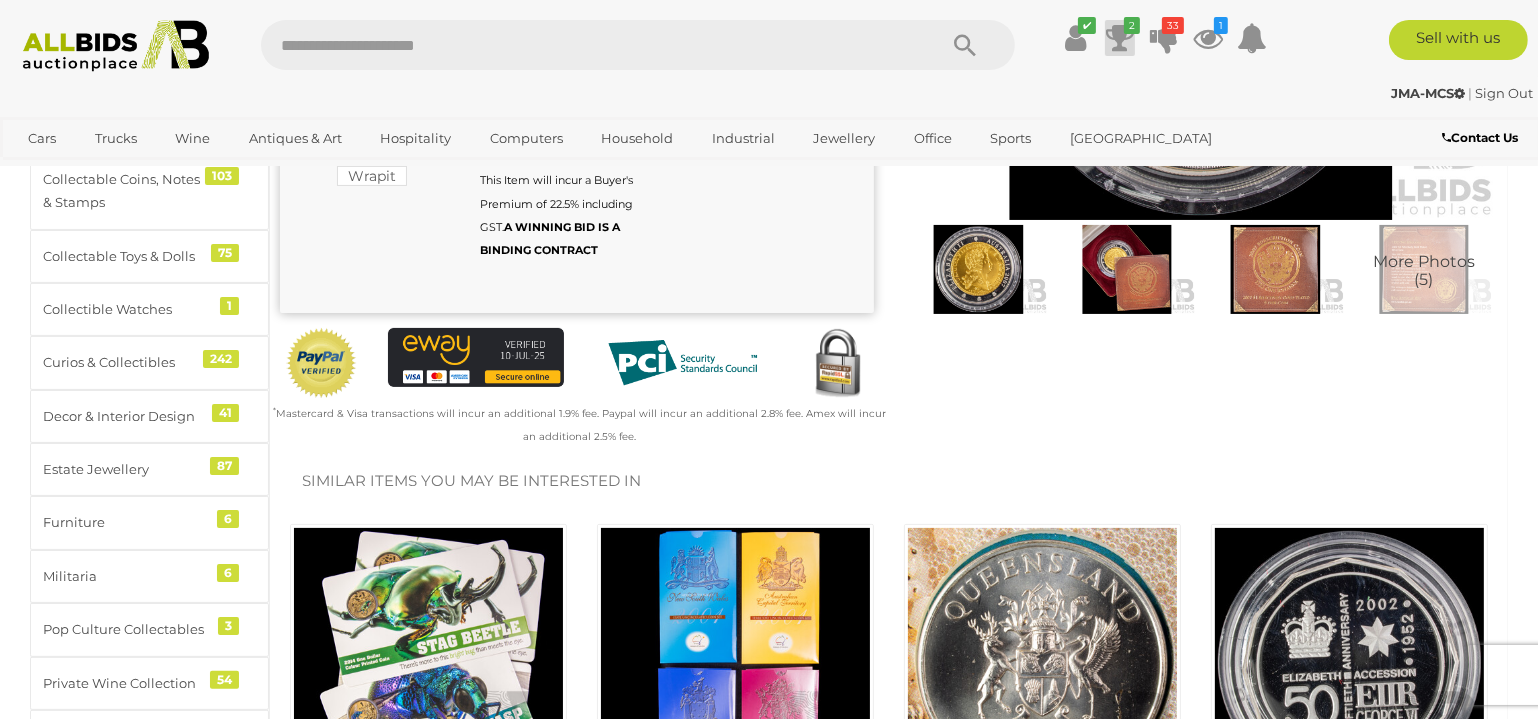 click on "2" at bounding box center (1132, 25) 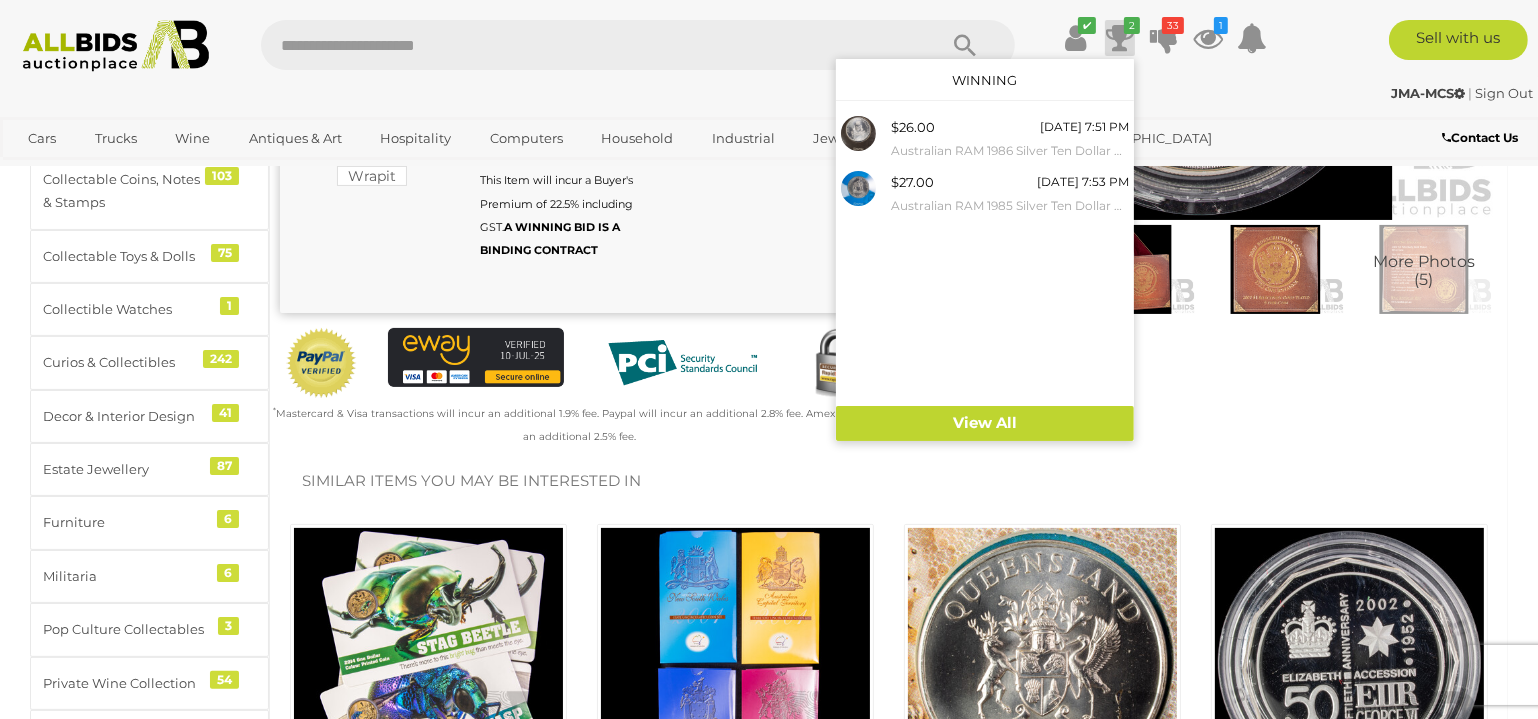 click on "Winner
Wrapit
$111
This Item will incur a Buyer's Premium of 22.5% including GST.  A WINNING BID IS A BINDING CONTRACT
Facebook" at bounding box center [557, 201] 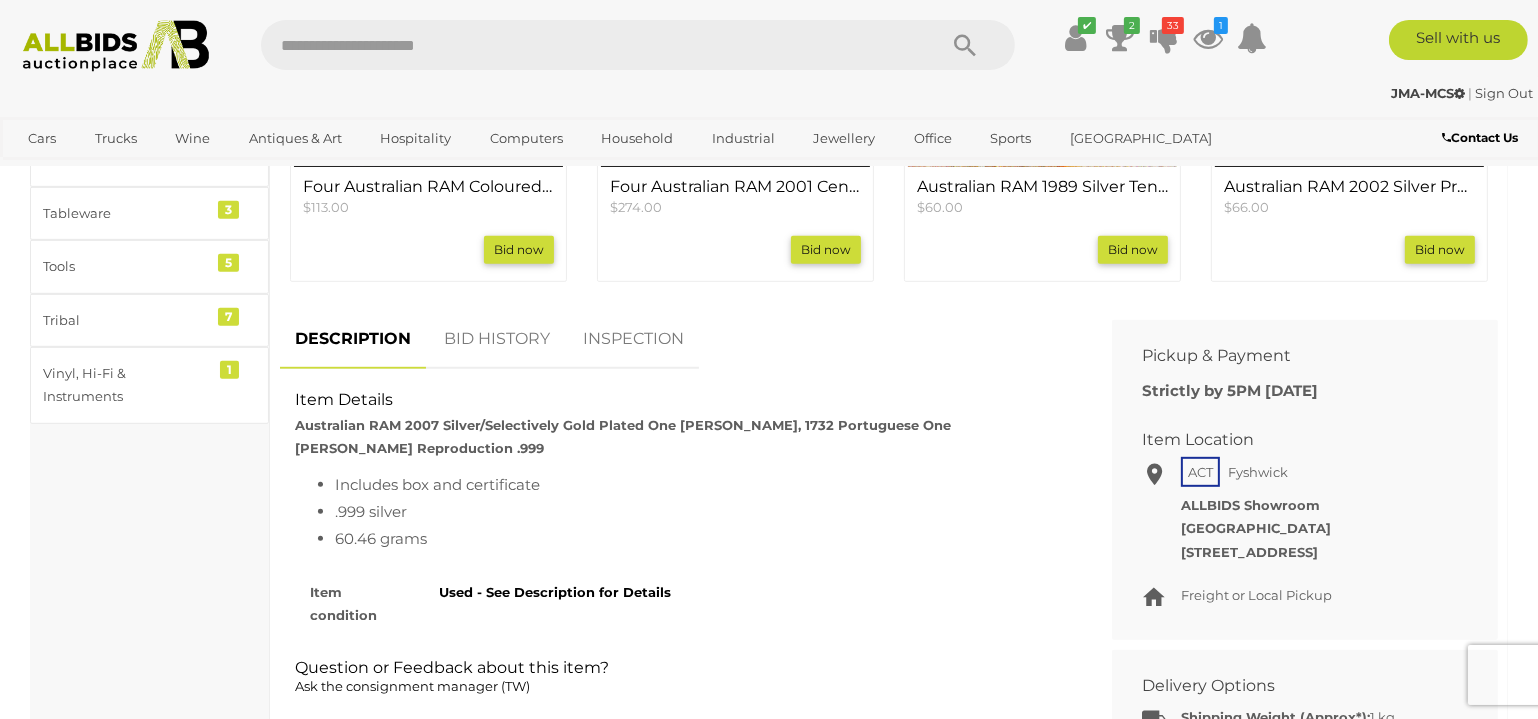 scroll, scrollTop: 1037, scrollLeft: 0, axis: vertical 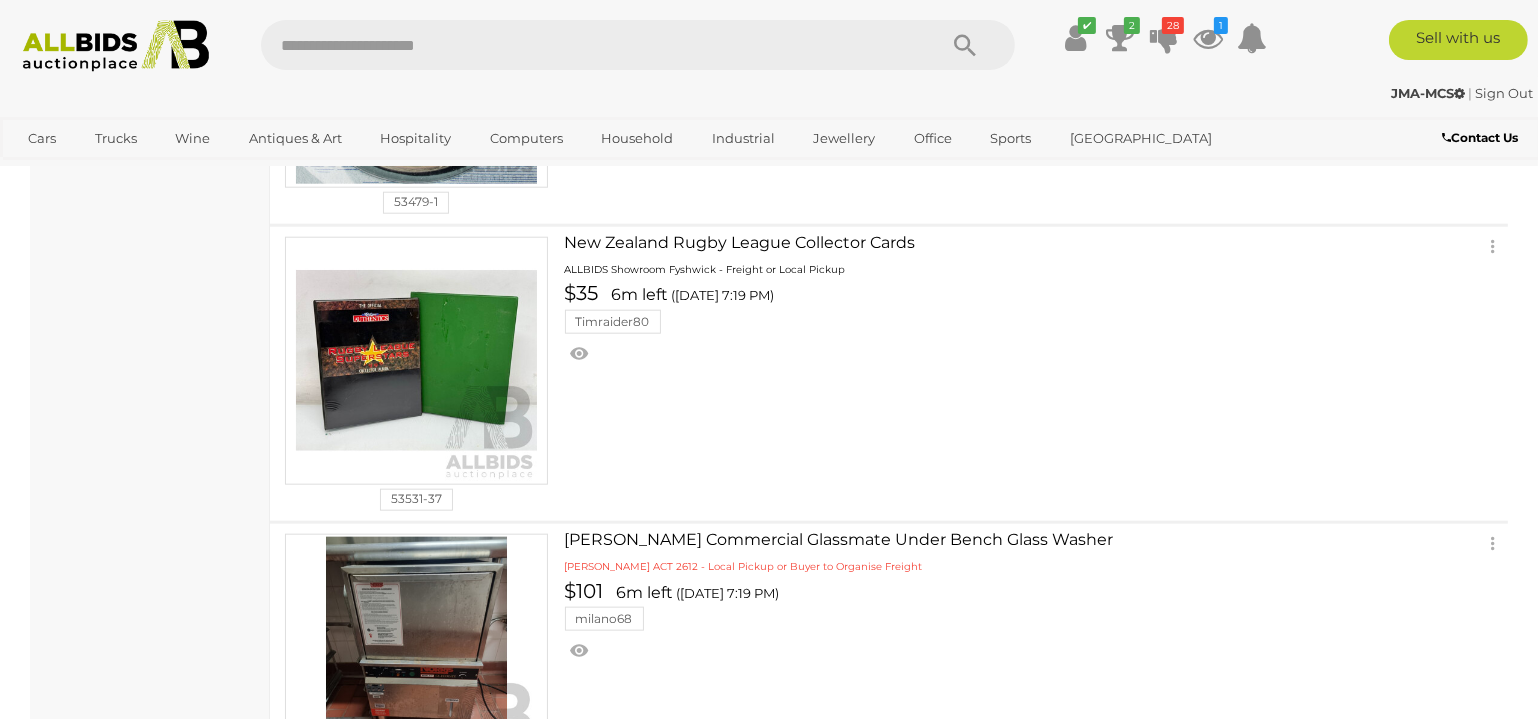 click on "Six Bottles Scarpetta Wines [PERSON_NAME] 2018" at bounding box center [923, -836] 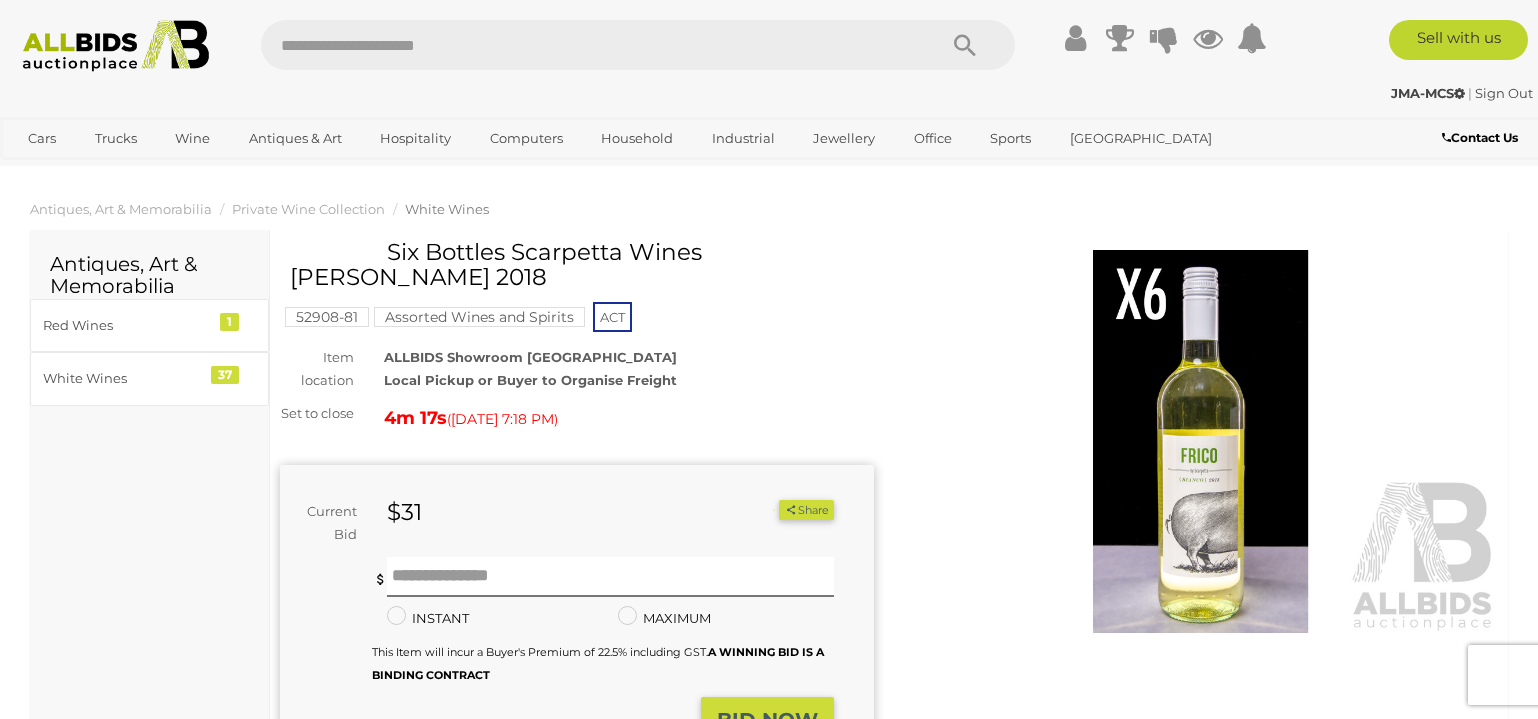 scroll, scrollTop: 0, scrollLeft: 0, axis: both 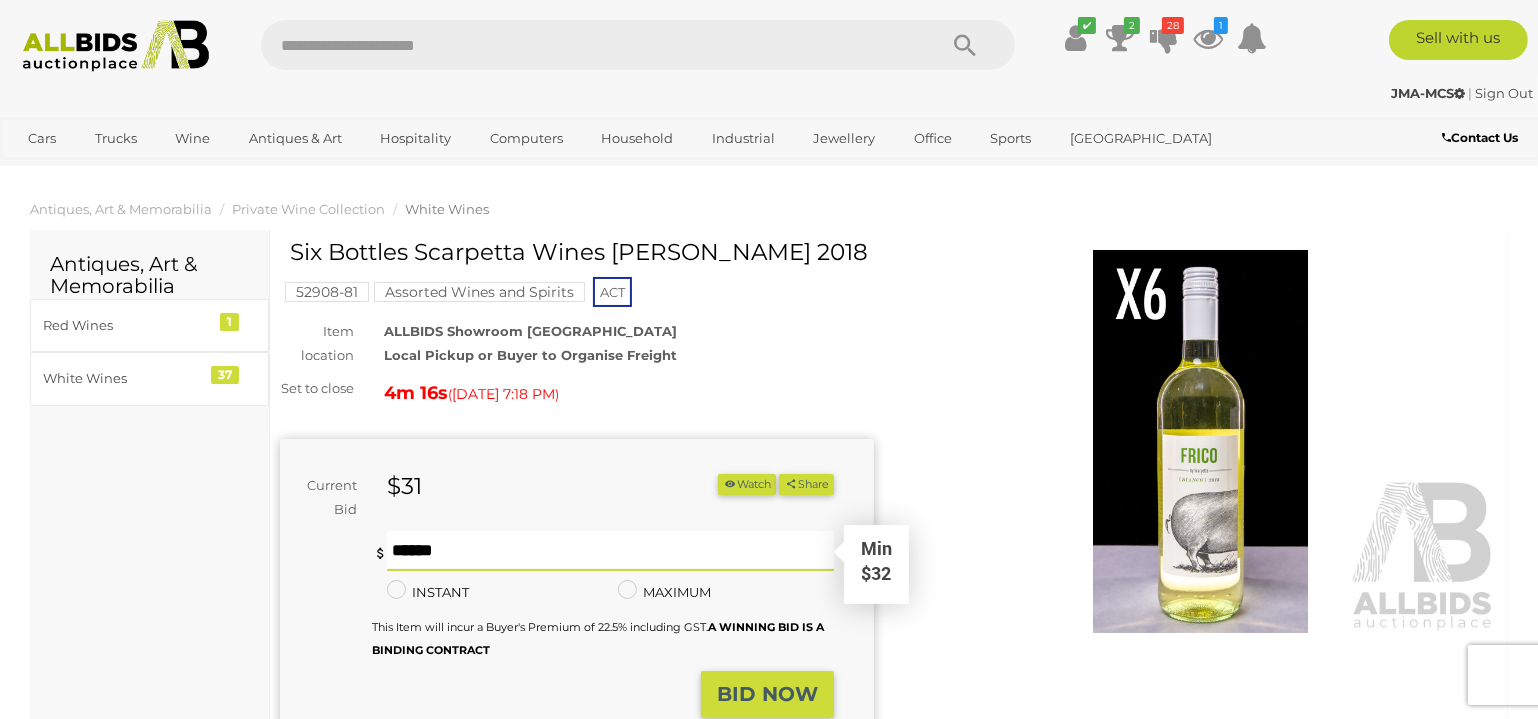 click at bounding box center [610, 551] 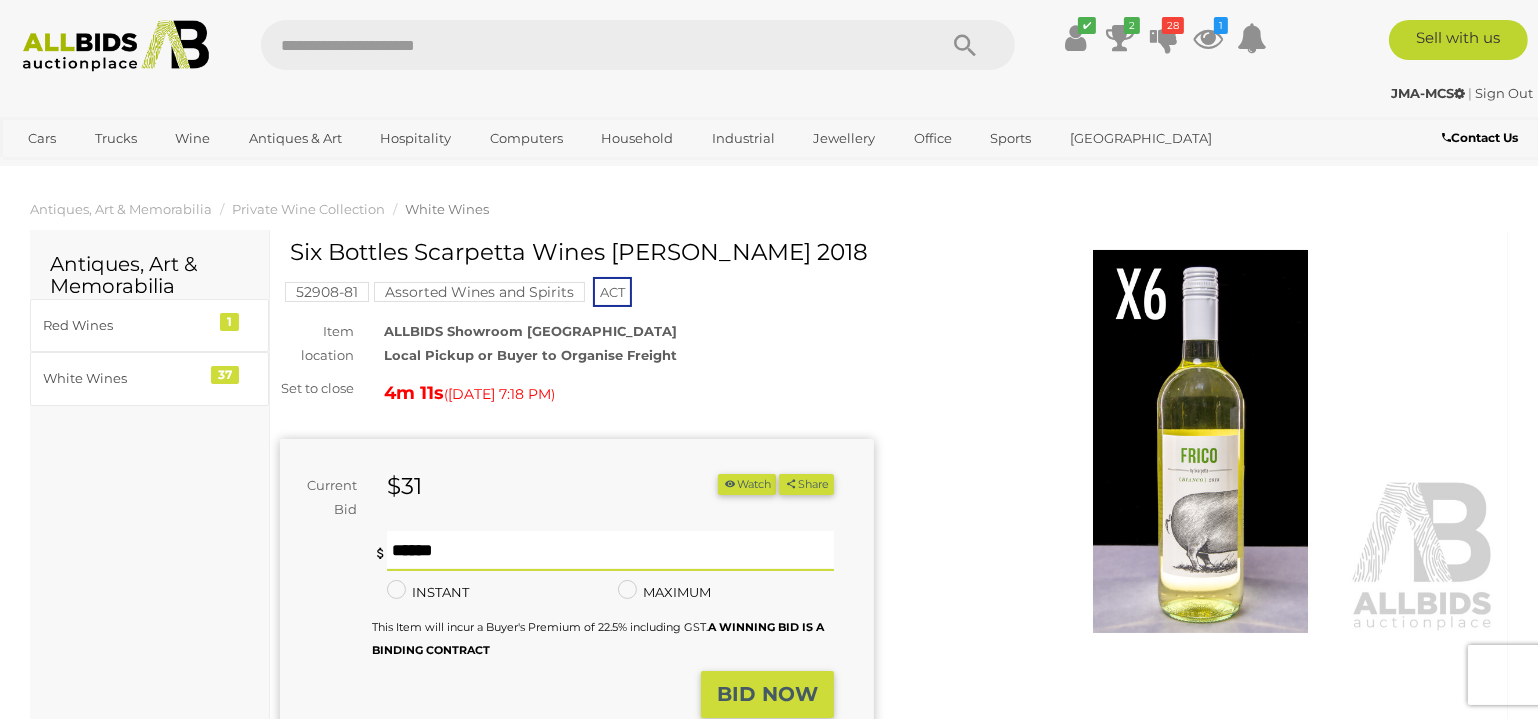 type on "**" 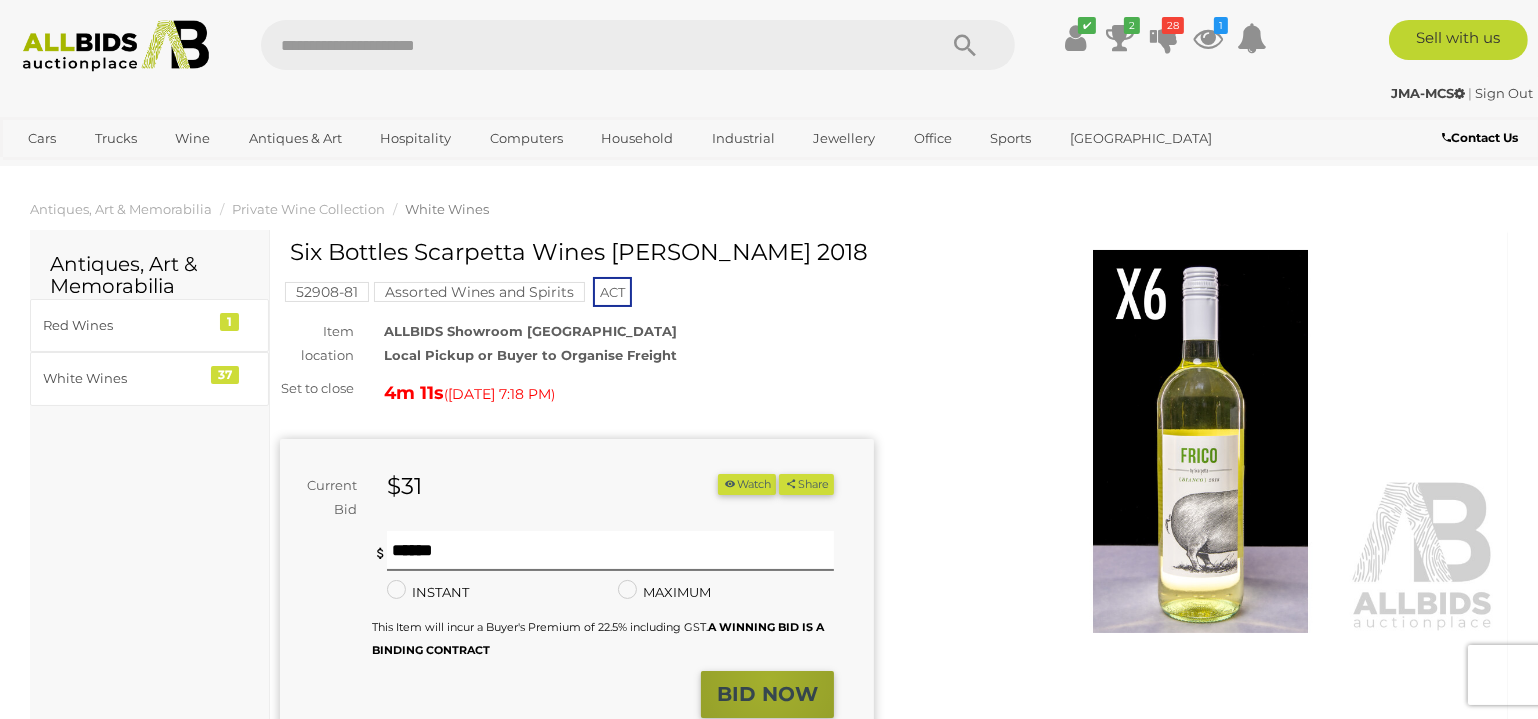 click on "BID NOW" at bounding box center [767, 694] 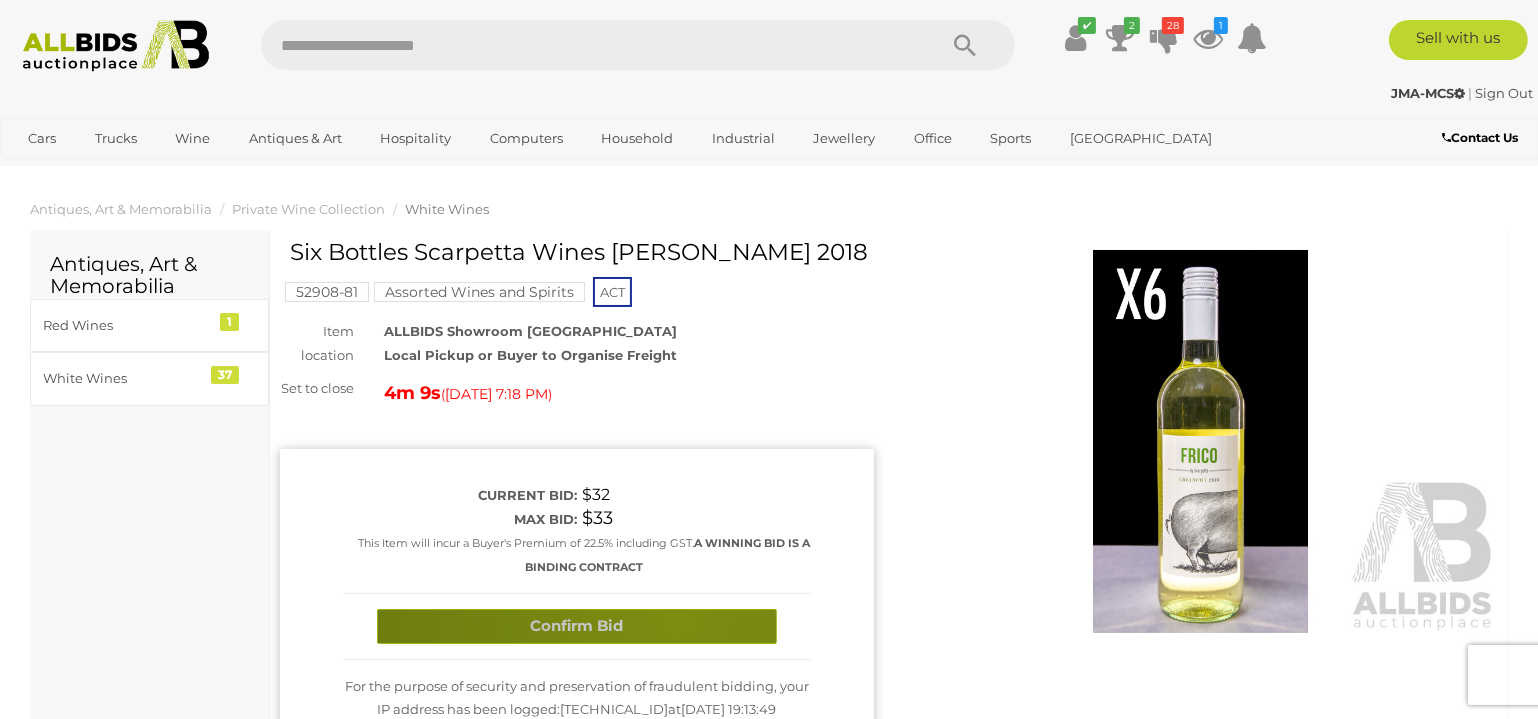 click on "Confirm Bid" at bounding box center [577, 626] 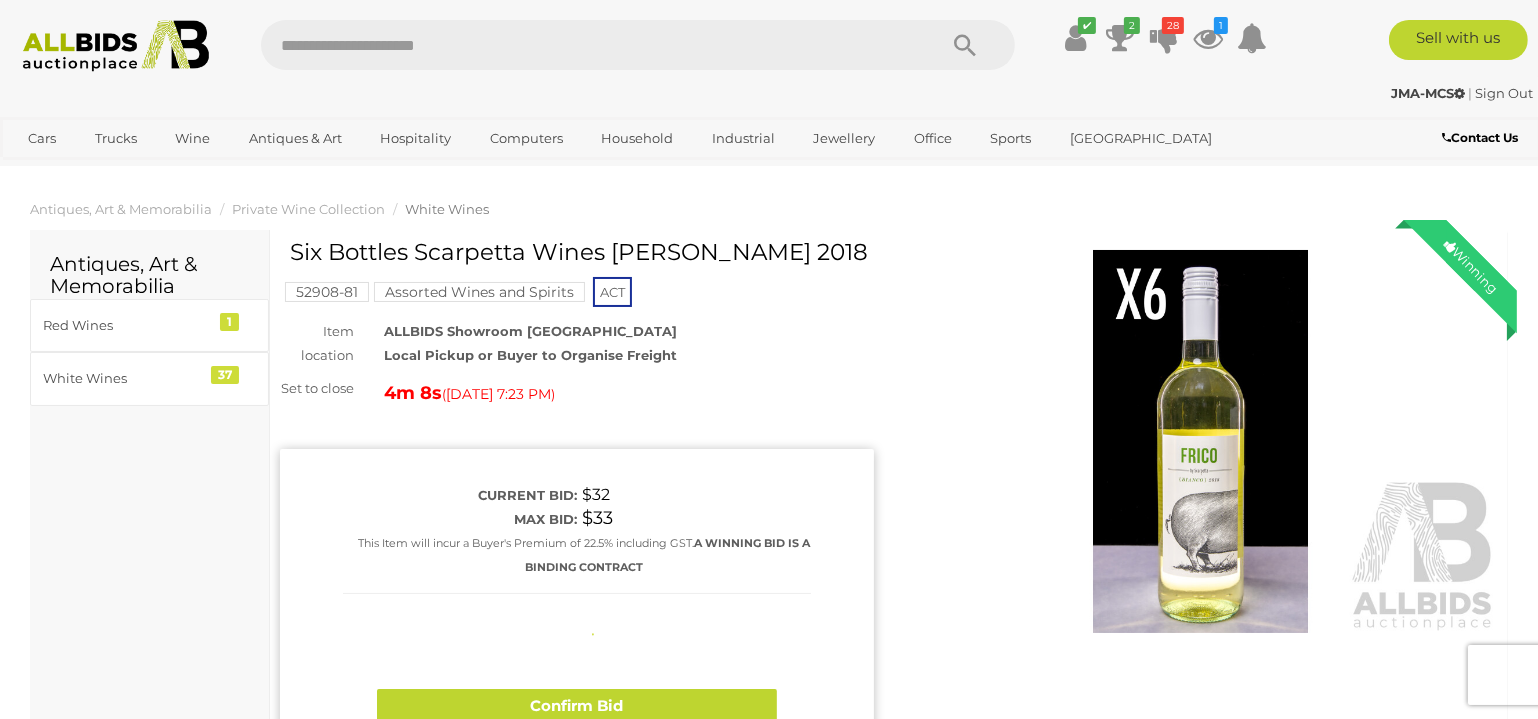 type 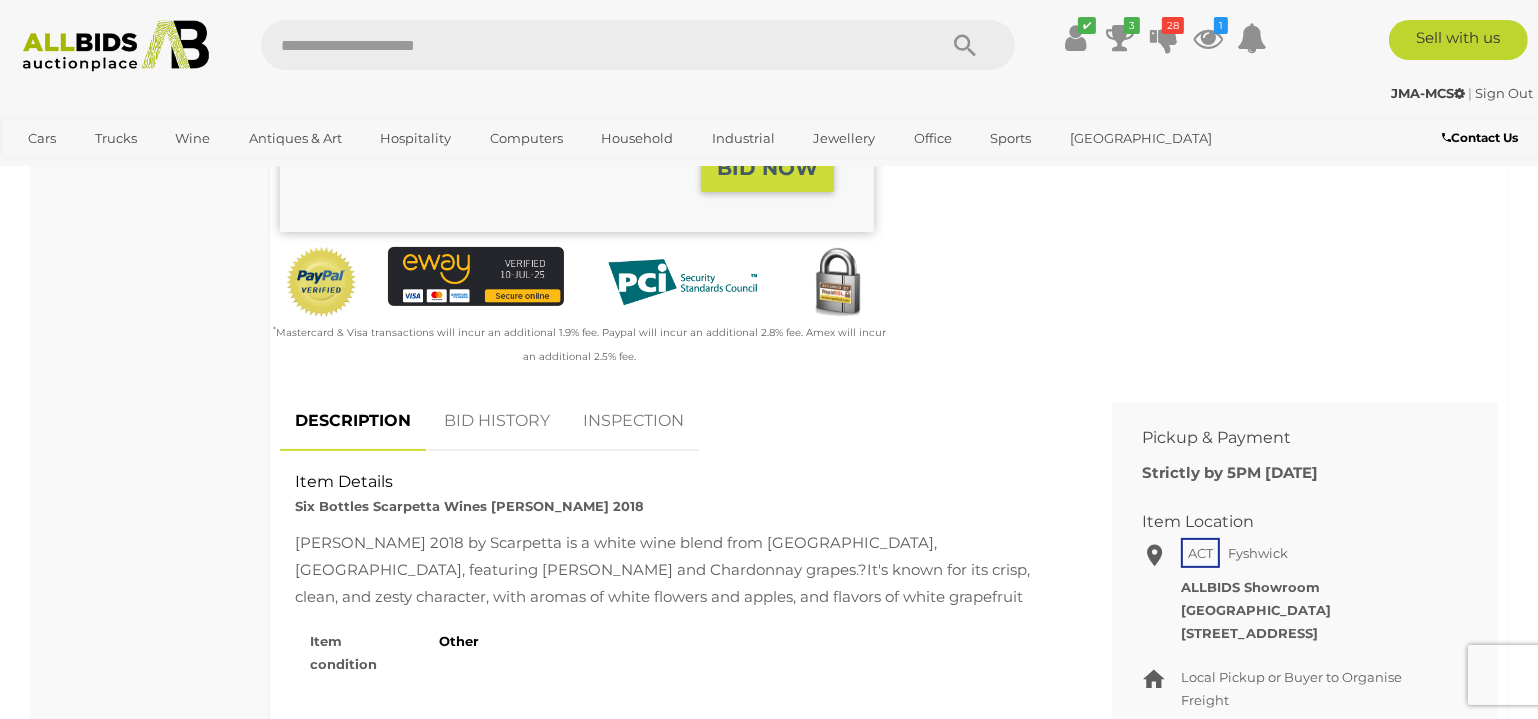 scroll, scrollTop: 527, scrollLeft: 0, axis: vertical 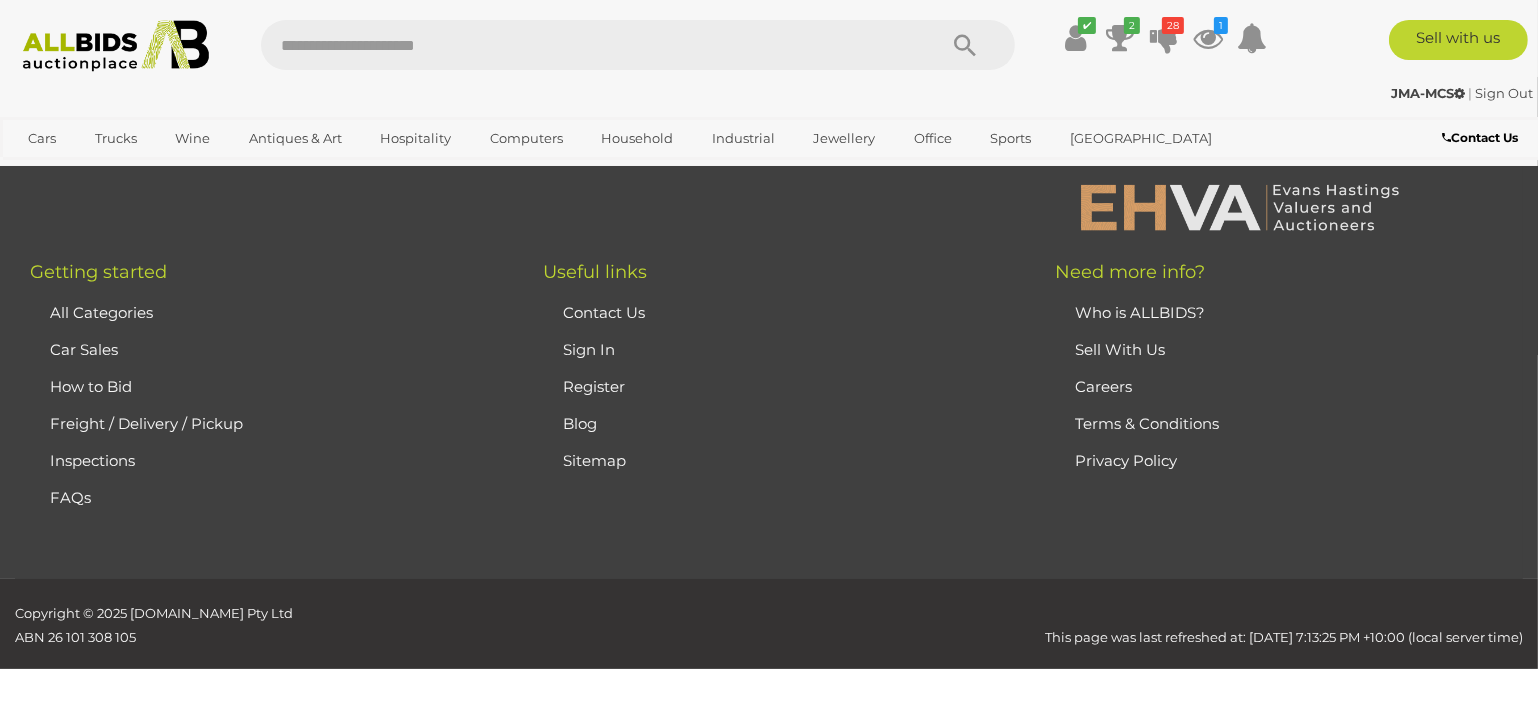 click on "Six Bottles Scarpetta Wines [PERSON_NAME] 2018" at bounding box center (950, -2048) 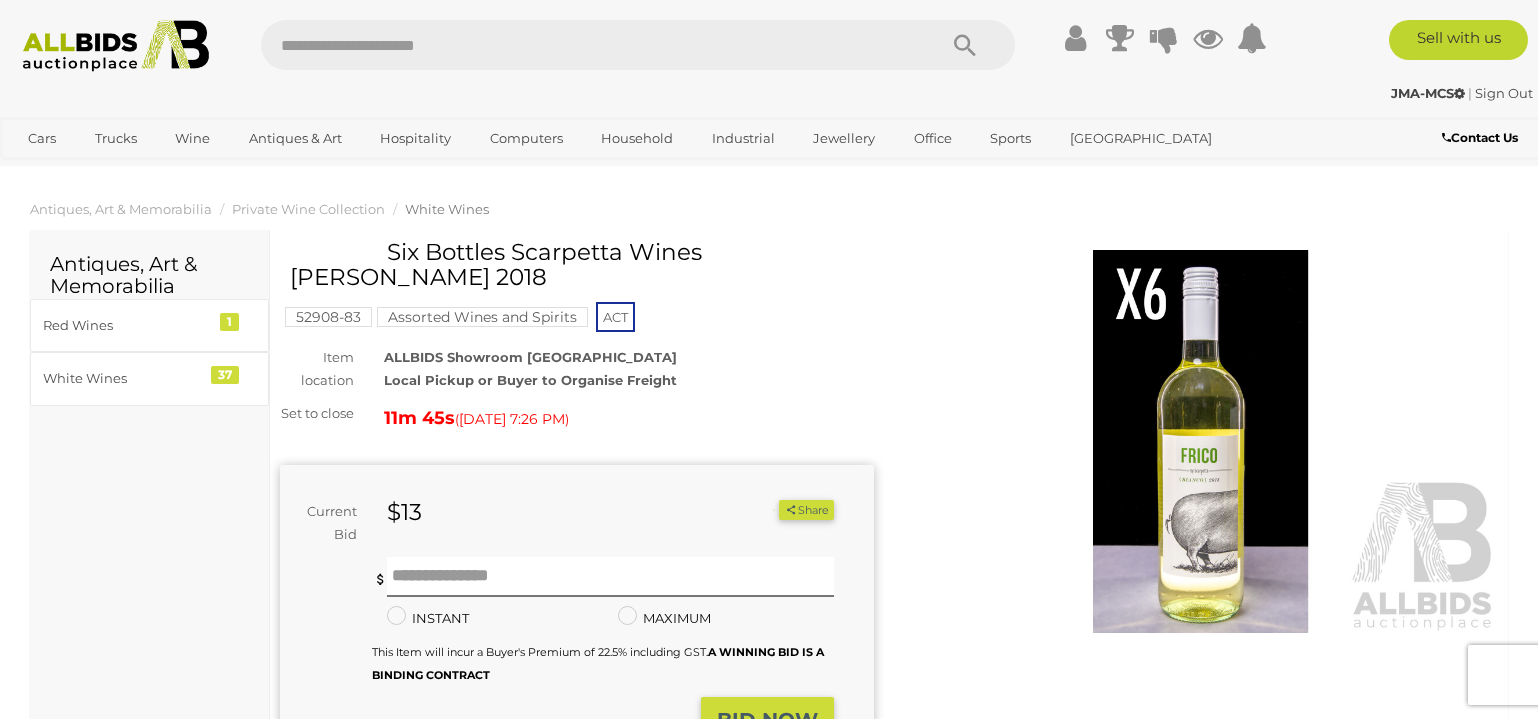 scroll, scrollTop: 0, scrollLeft: 0, axis: both 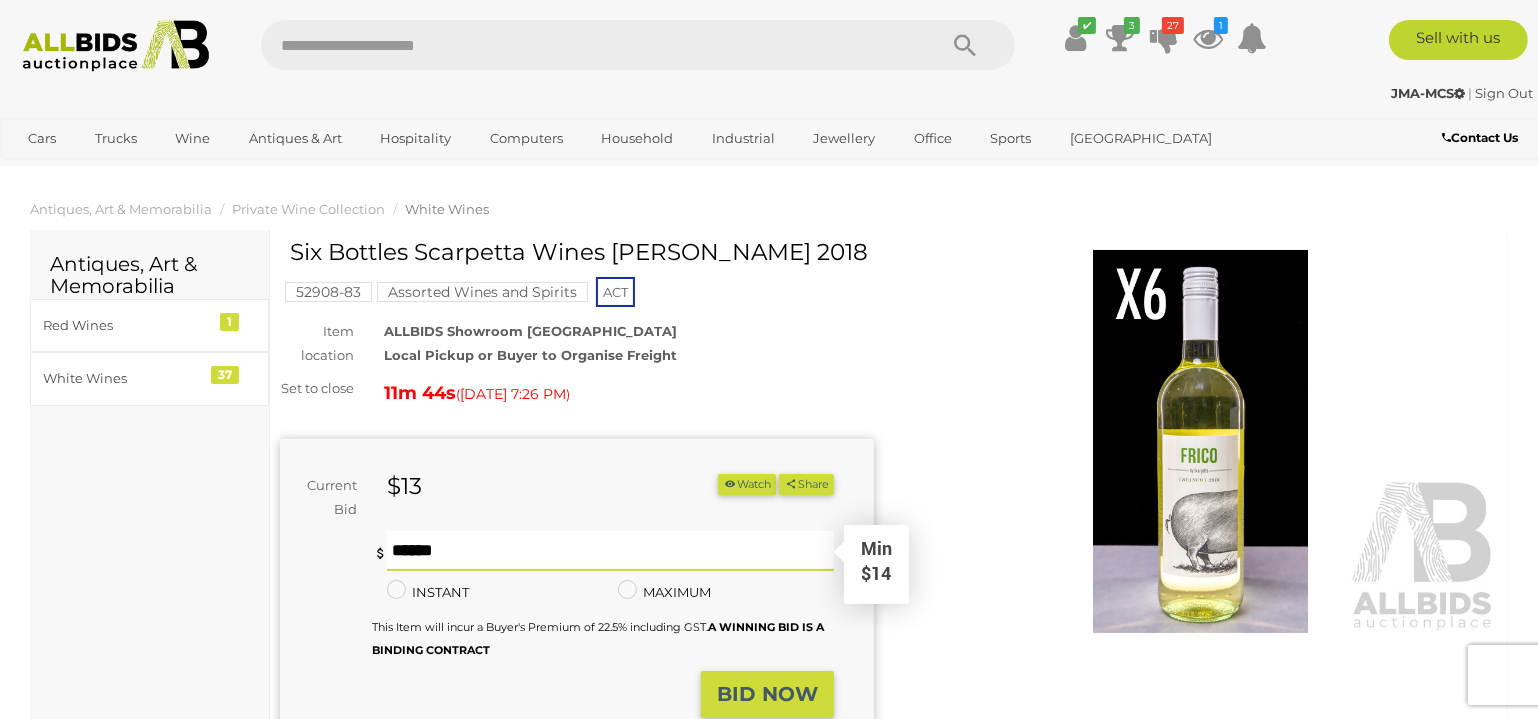 click at bounding box center [610, 551] 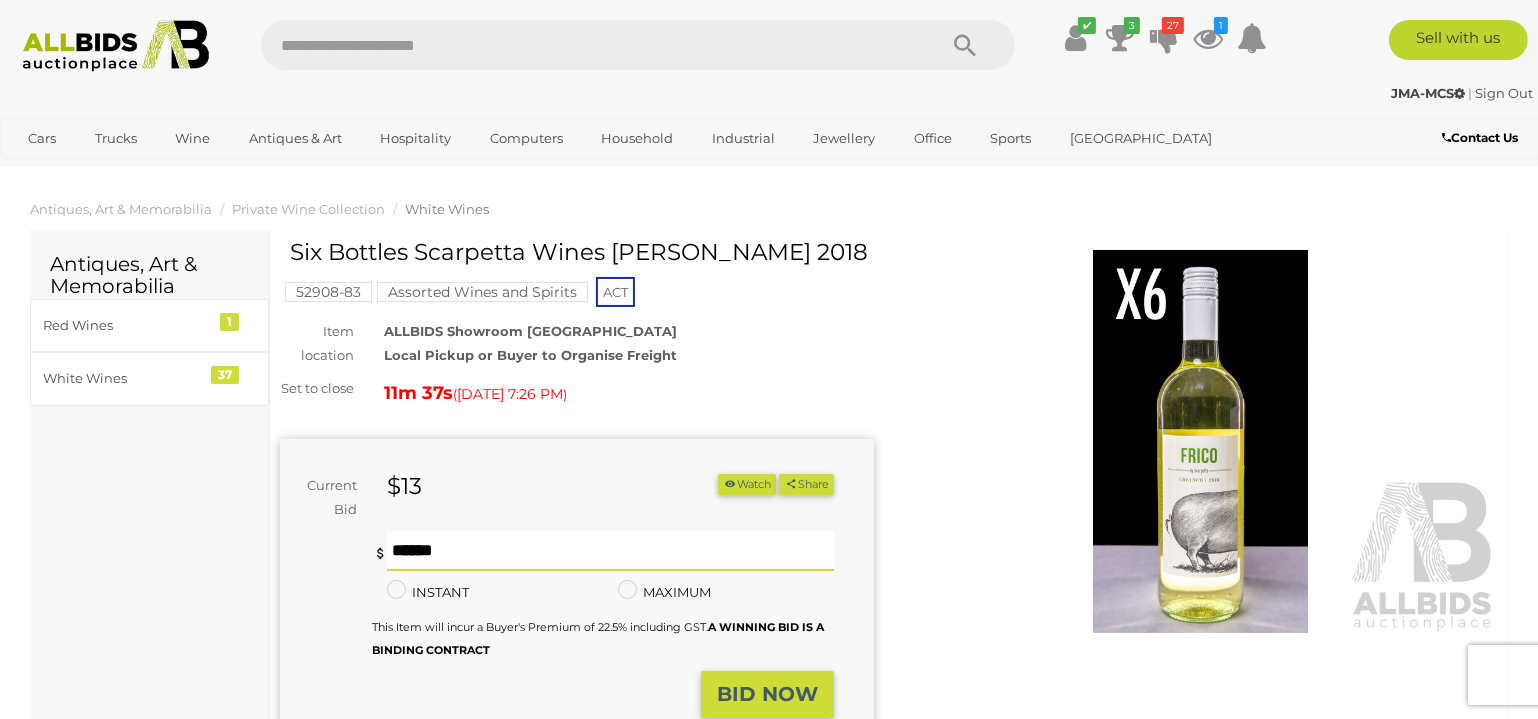 type on "**" 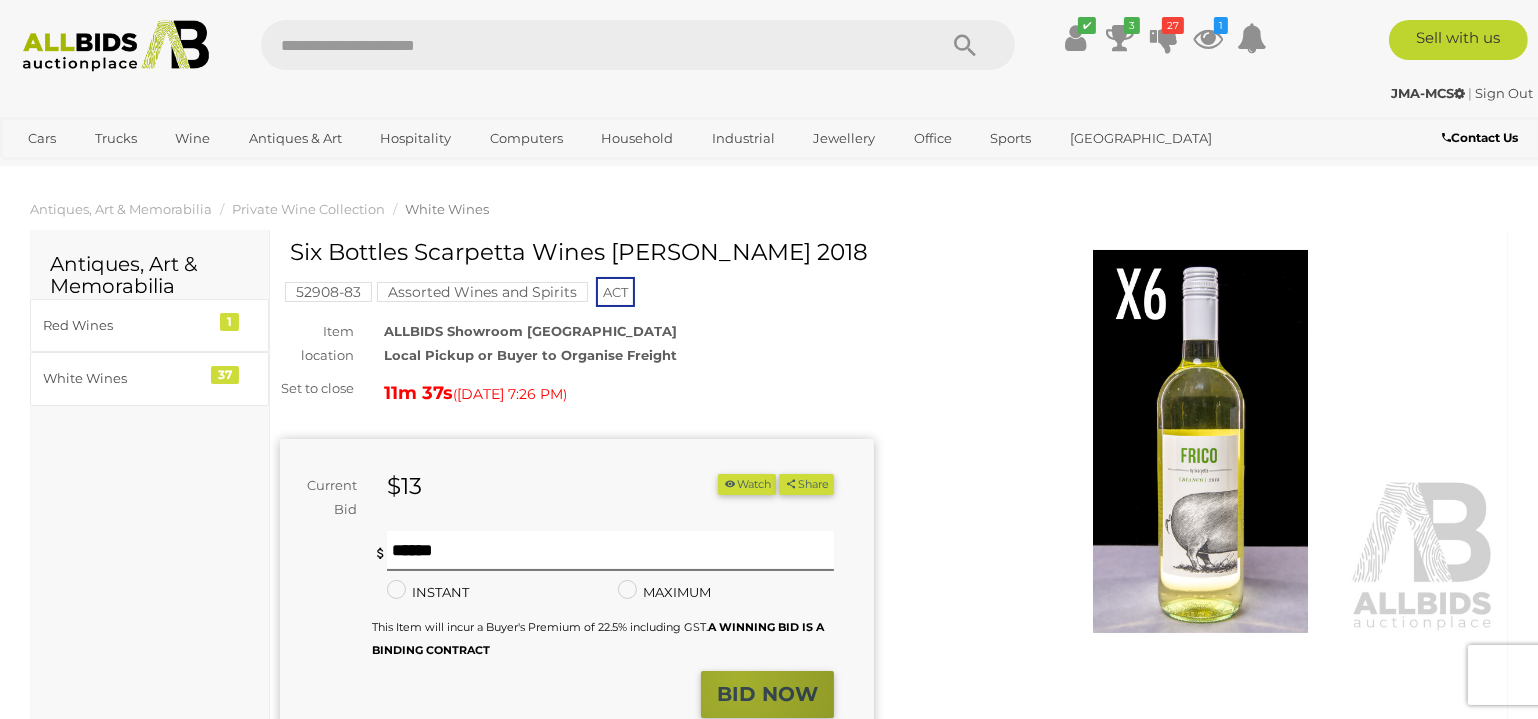 click on "BID NOW" at bounding box center [767, 694] 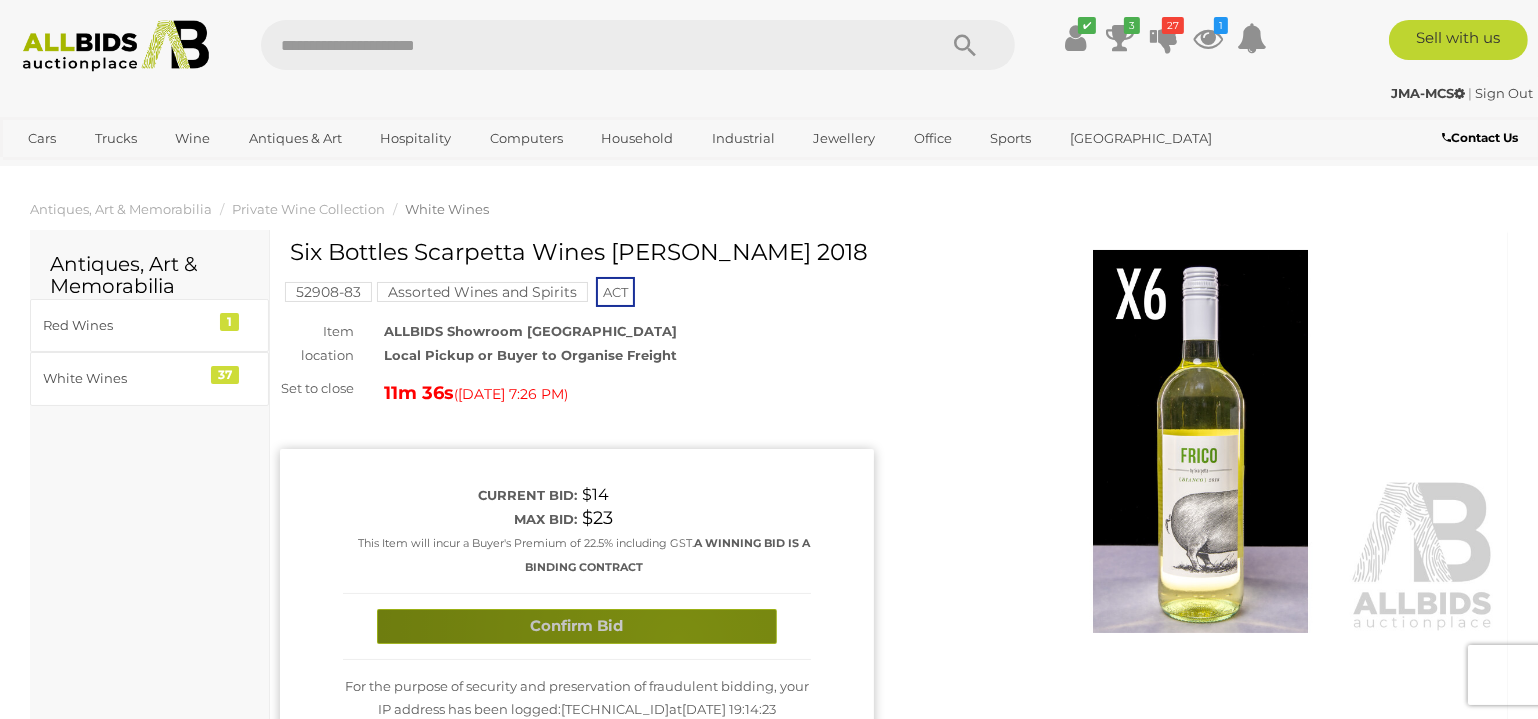 click on "Confirm Bid" at bounding box center [577, 626] 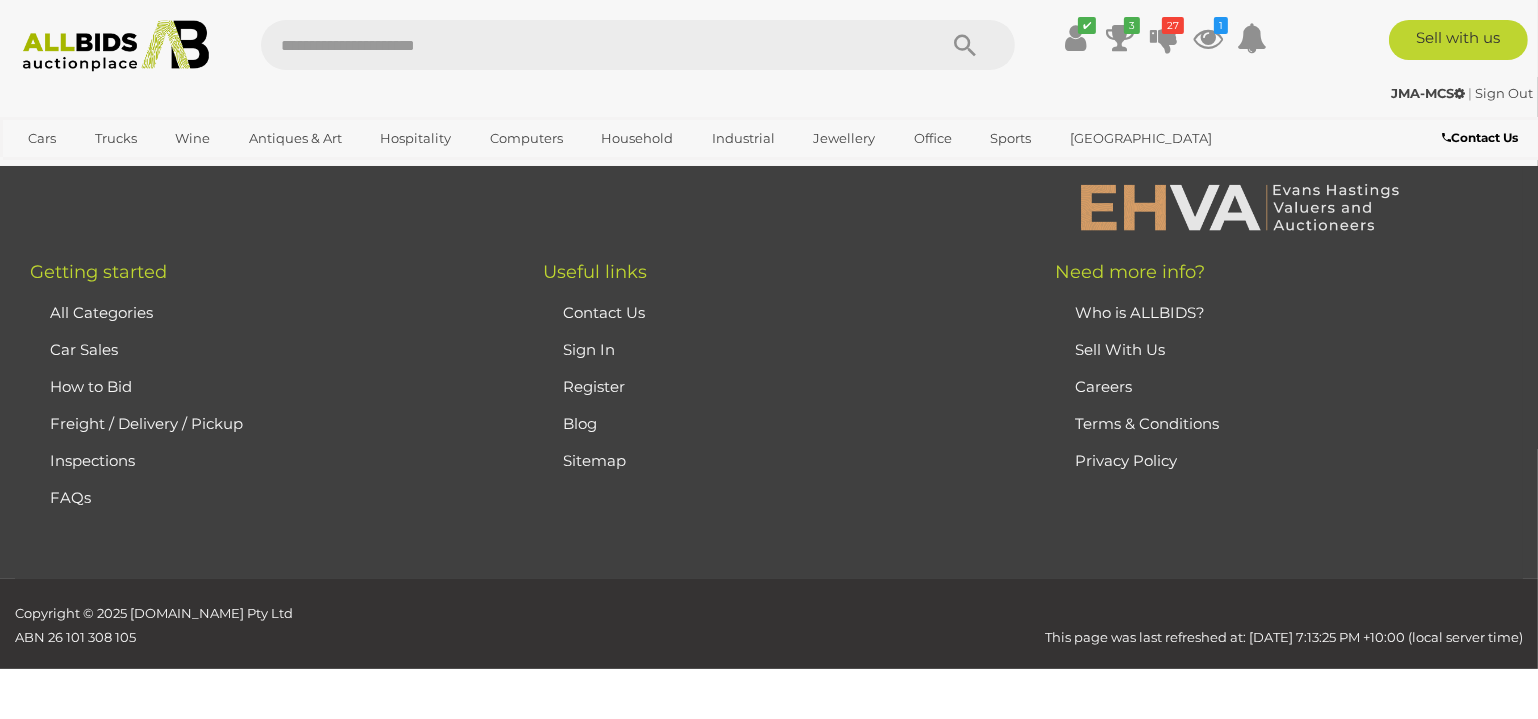 scroll, scrollTop: 9227, scrollLeft: 0, axis: vertical 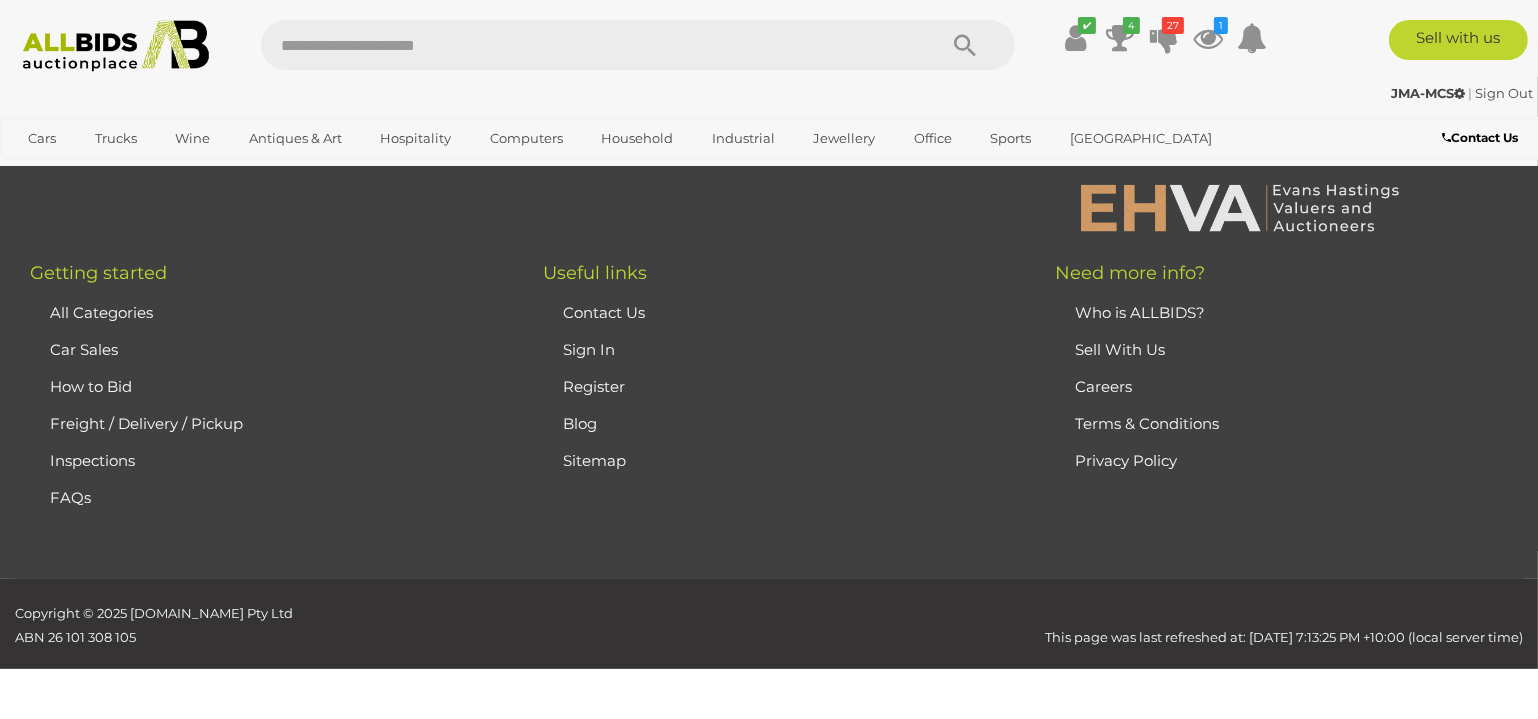 click on "2" at bounding box center [403, -253] 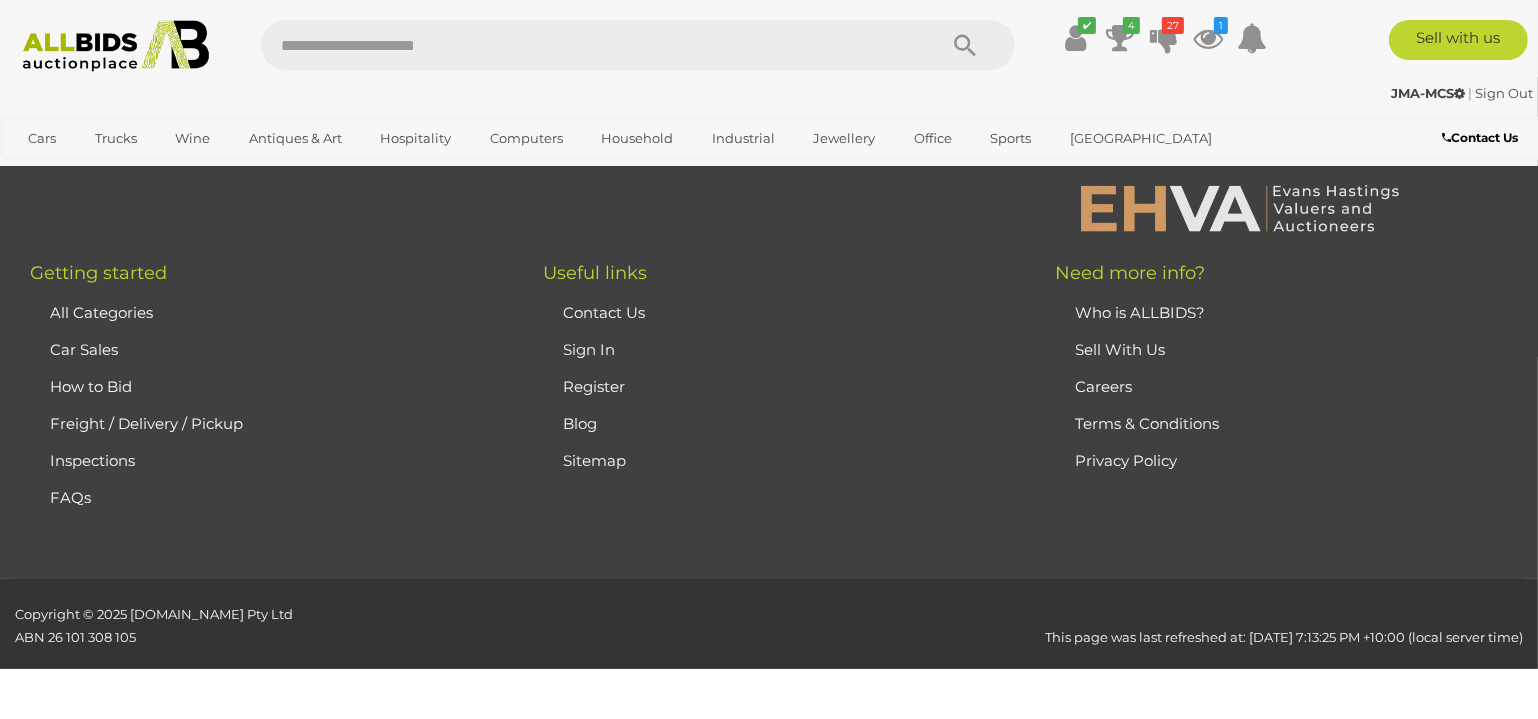 scroll, scrollTop: 9943, scrollLeft: 0, axis: vertical 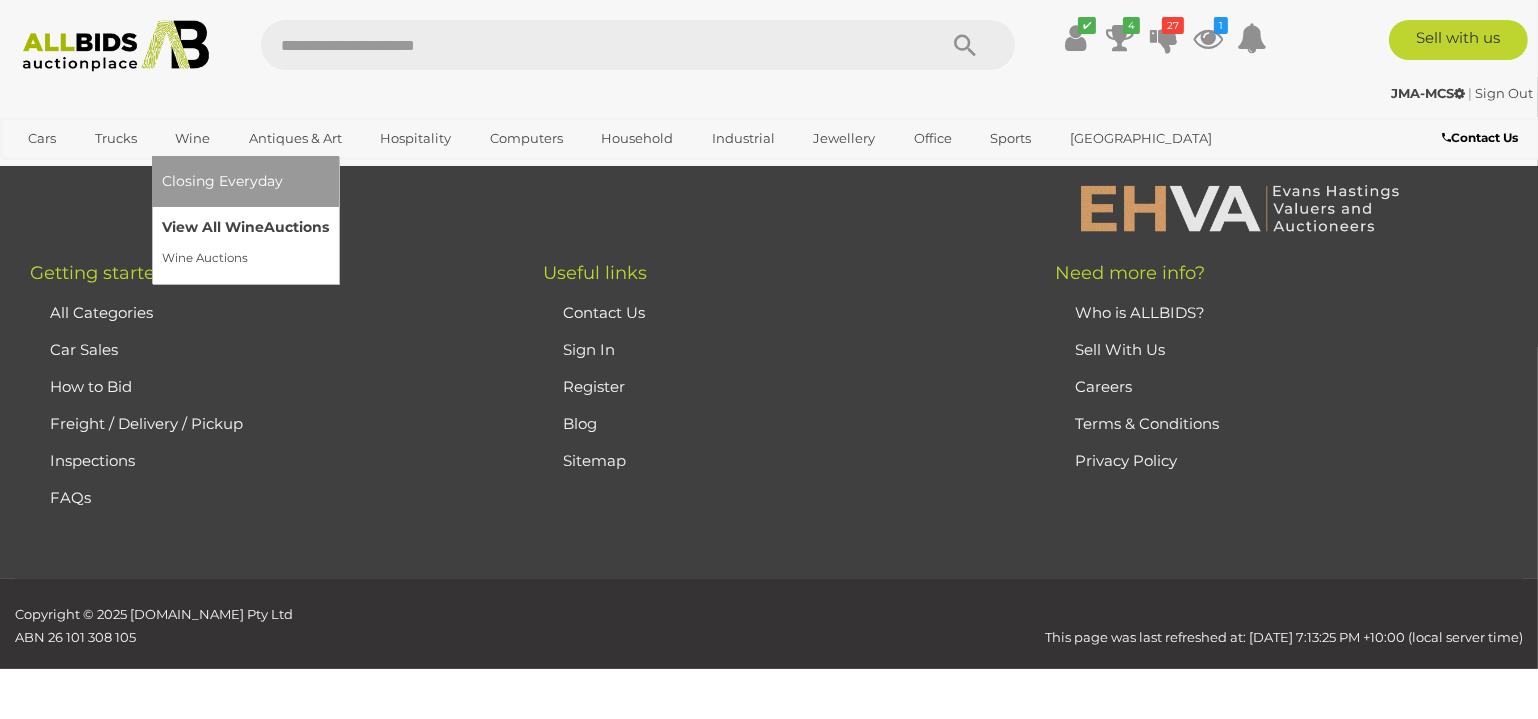 click on "View All Wine  Auctions" at bounding box center [245, 227] 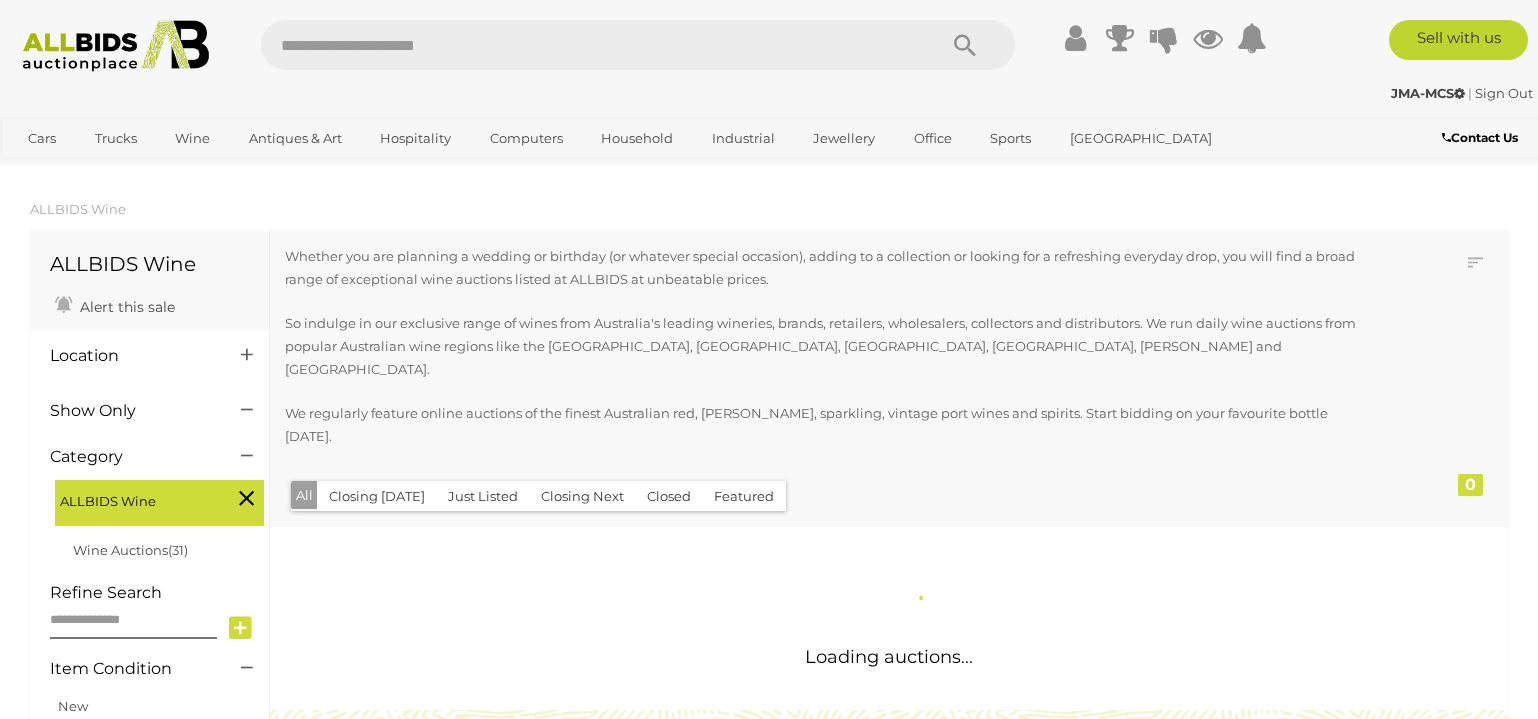 scroll, scrollTop: 0, scrollLeft: 0, axis: both 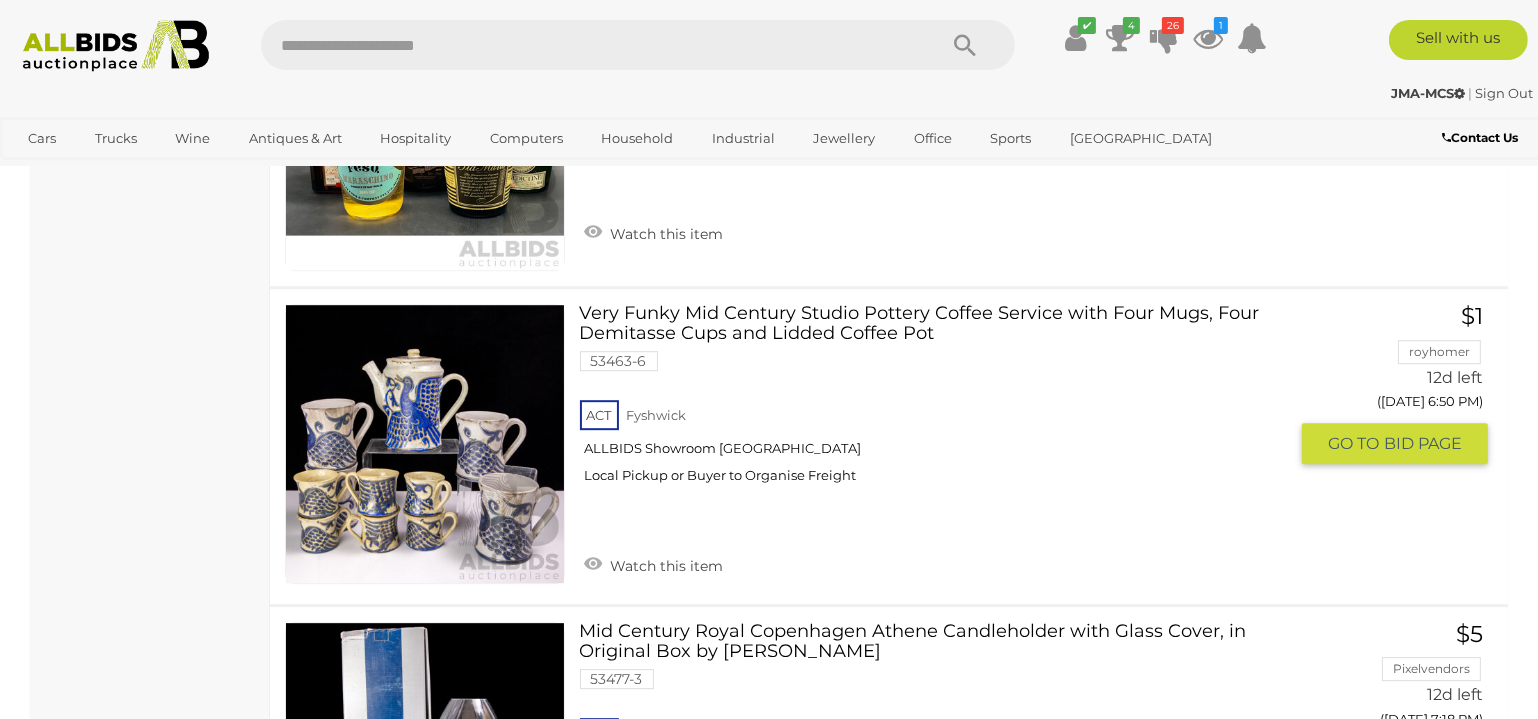 click on "Very Funky Mid Century Studio Pottery Coffee Service with Four Mugs, Four Demitasse Cups and Lidded Coffee Pot
53463-6
ACT
Fyshwick ALLBIDS Showroom Fyshwick" at bounding box center (941, 401) 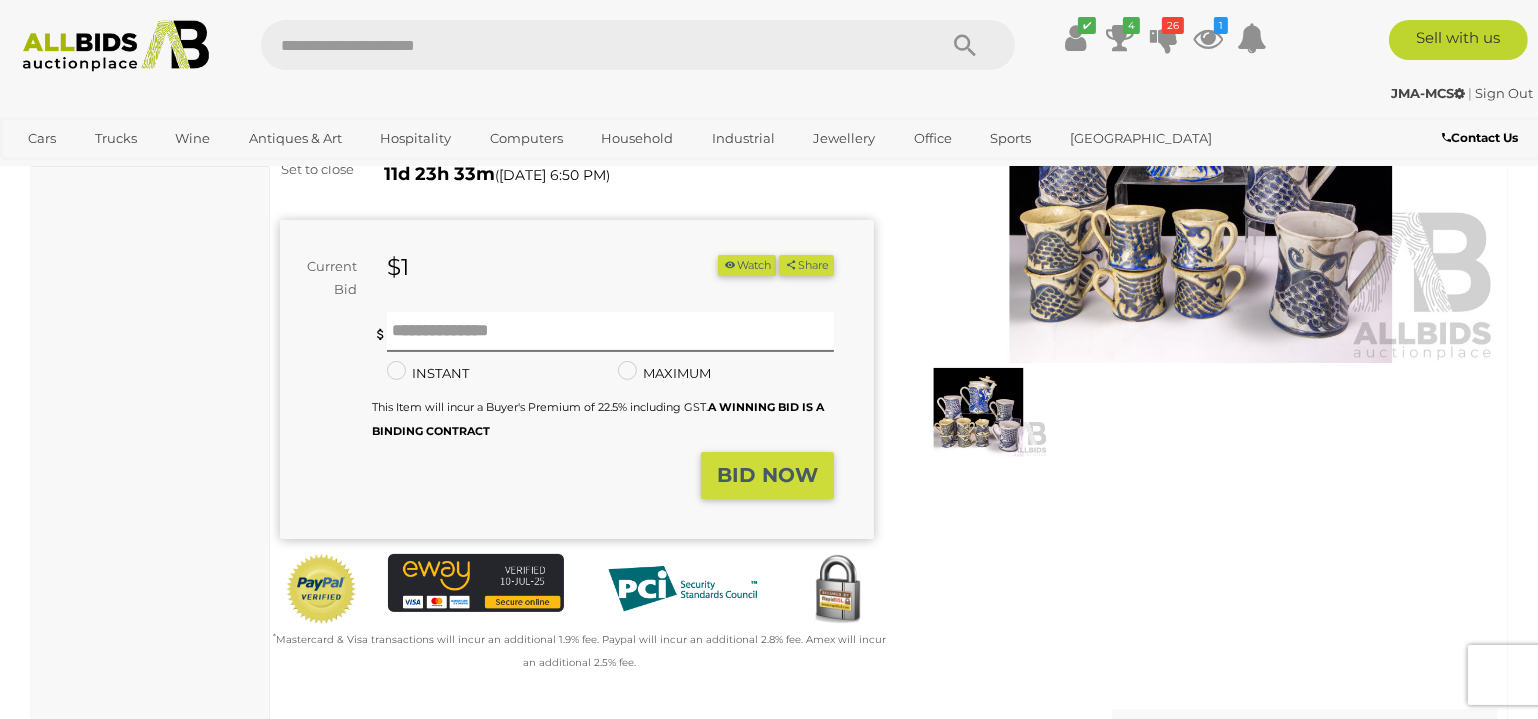 scroll, scrollTop: 0, scrollLeft: 0, axis: both 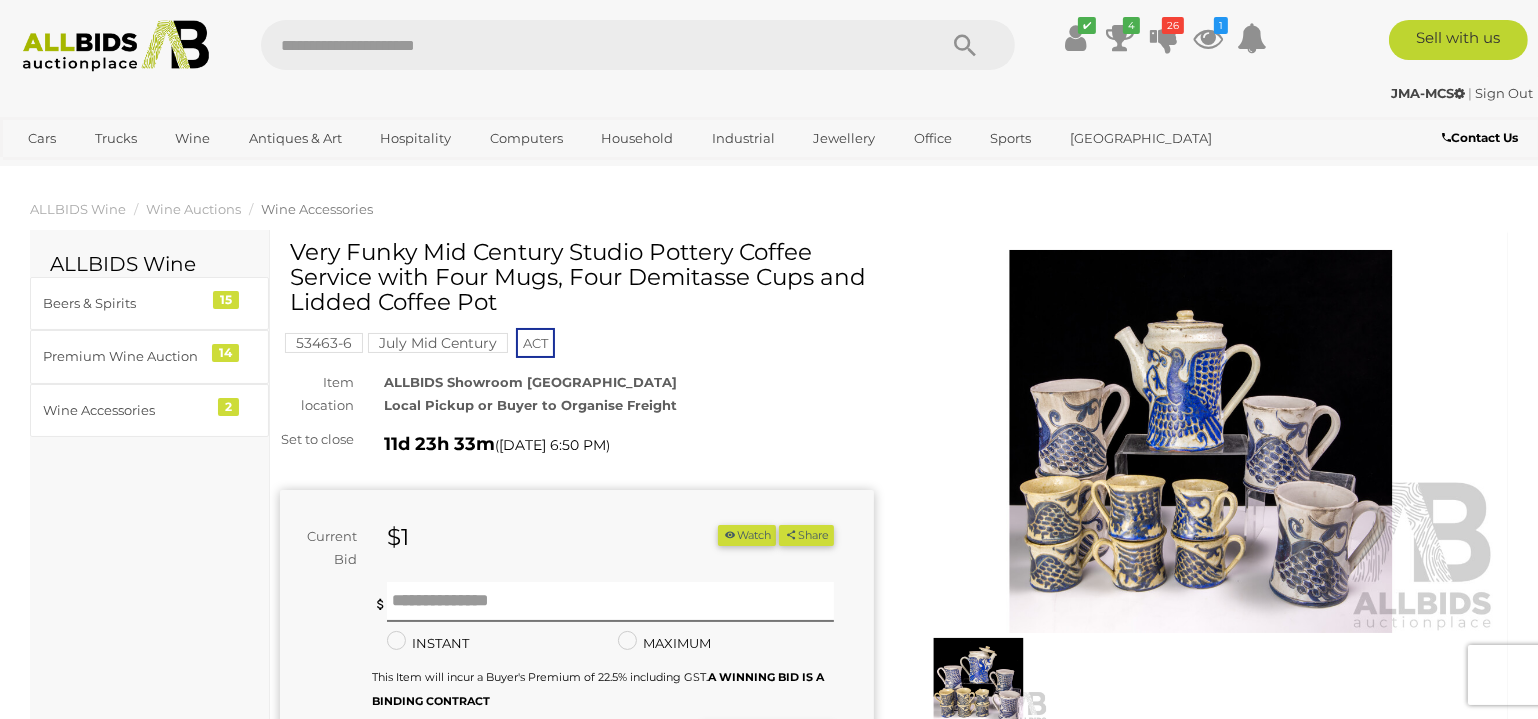 click on "ALLBIDS Showroom [GEOGRAPHIC_DATA]
Local Pickup or Buyer to Organise Freight" at bounding box center [629, 394] 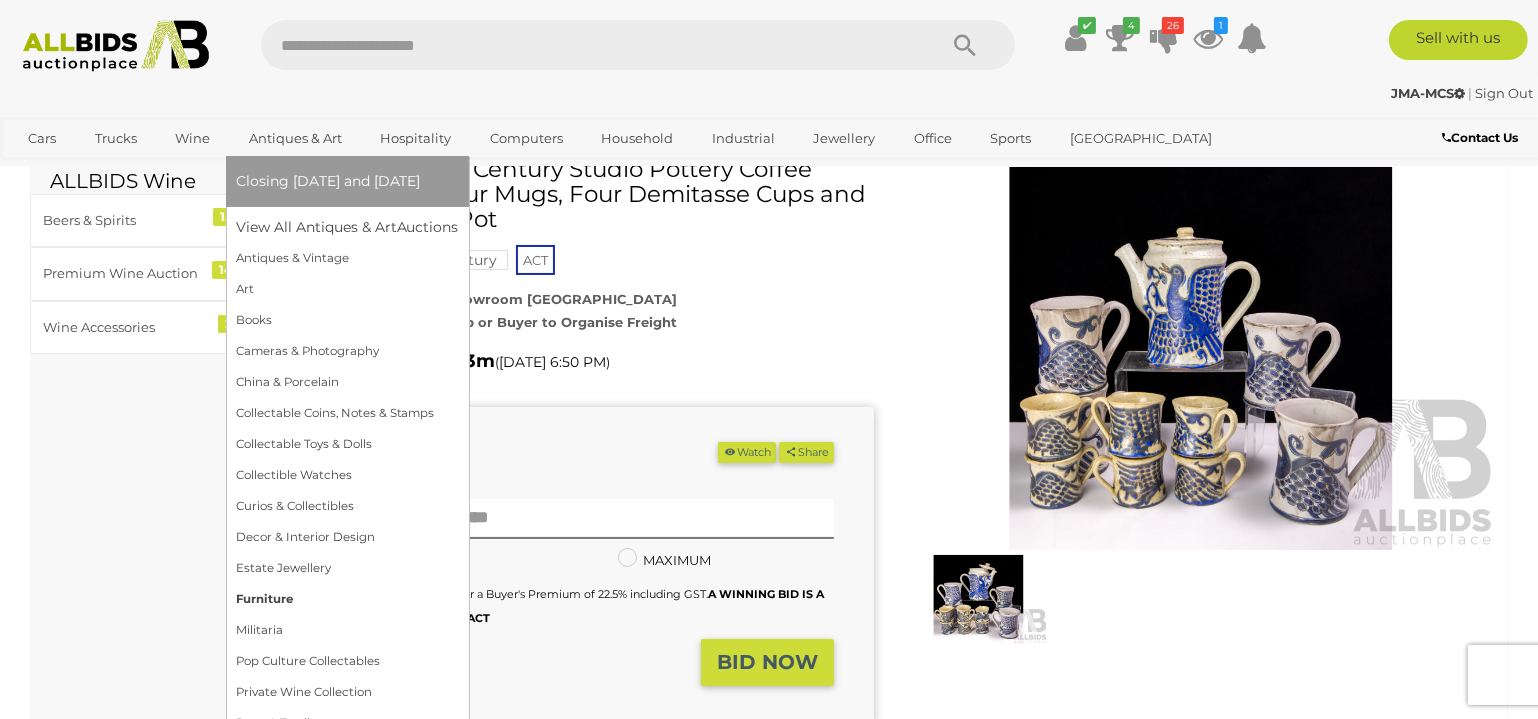 scroll, scrollTop: 83, scrollLeft: 0, axis: vertical 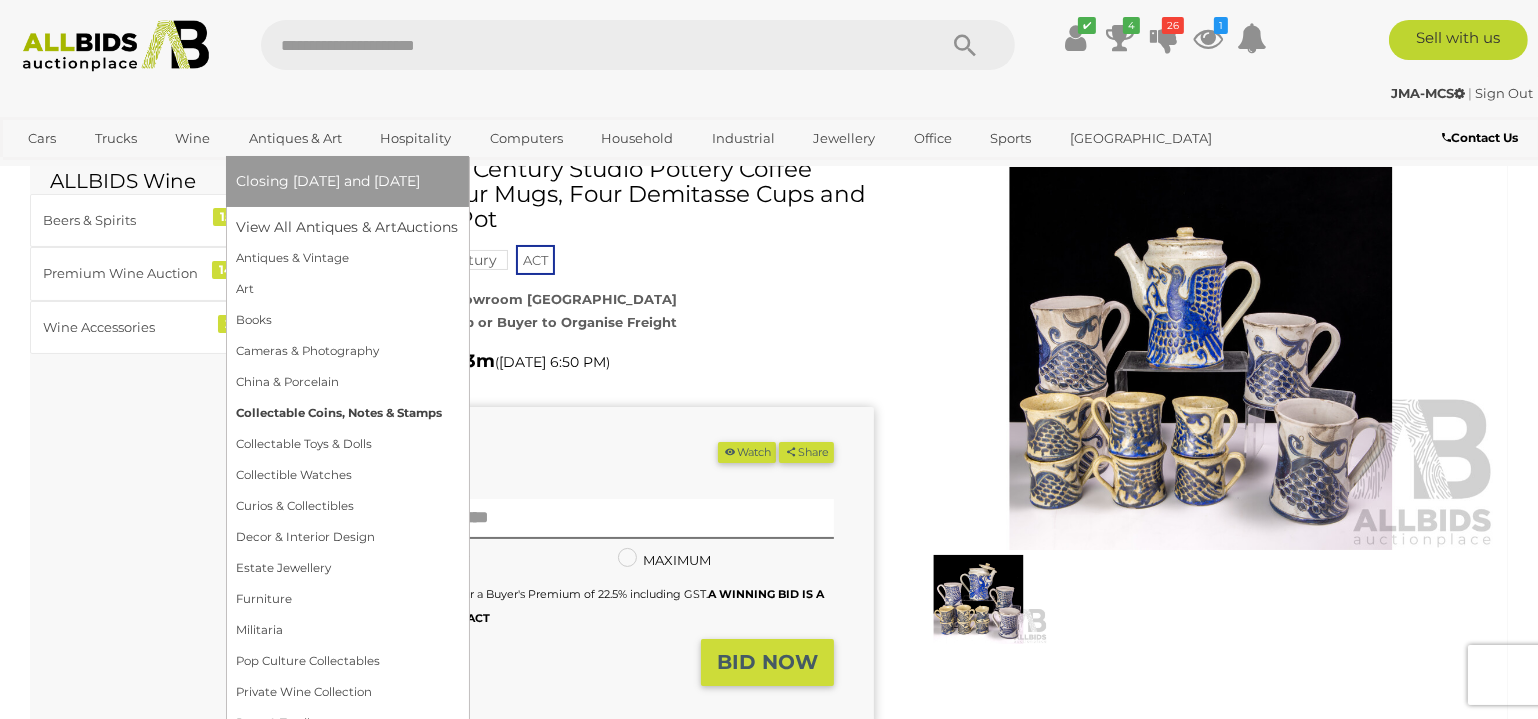 click on "Collectable Coins, Notes & Stamps" at bounding box center (347, 413) 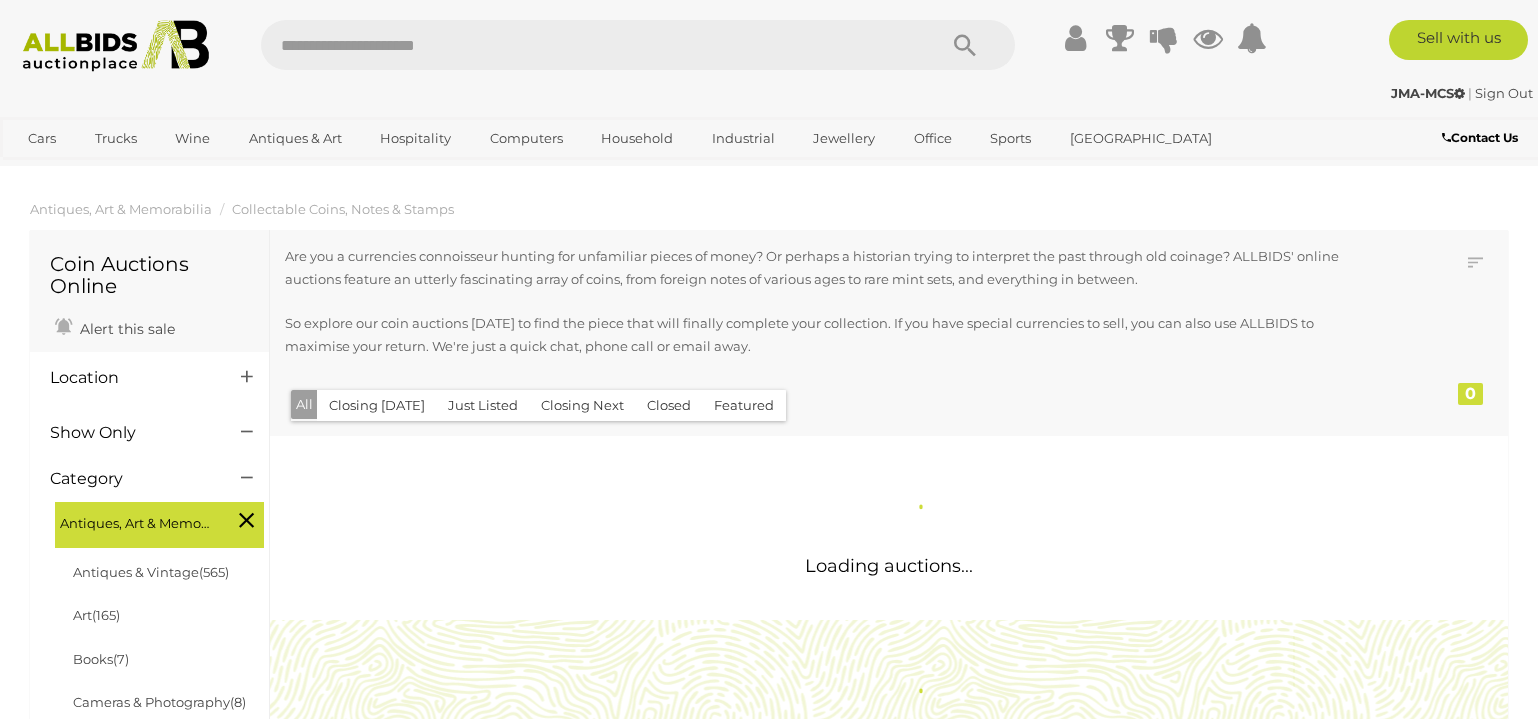 scroll, scrollTop: 0, scrollLeft: 0, axis: both 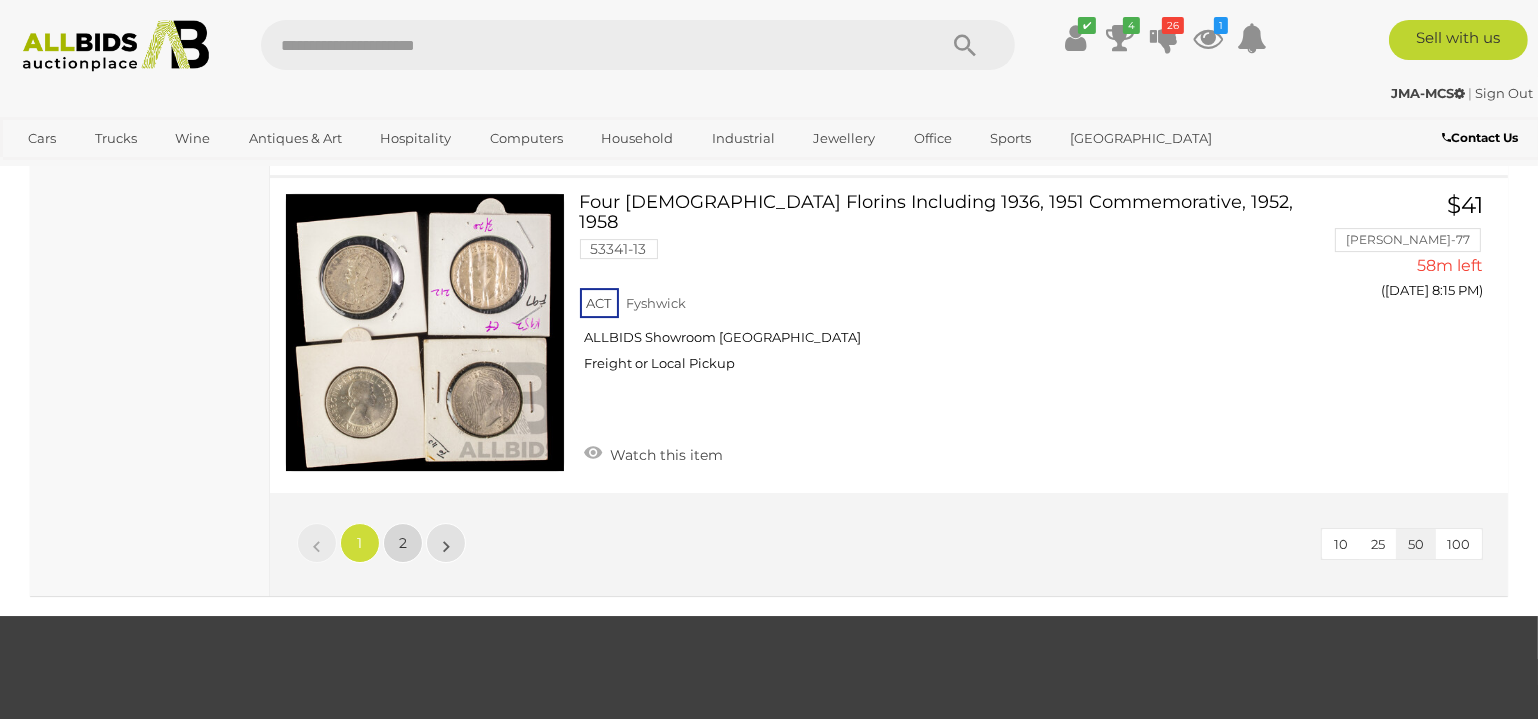click on "2" at bounding box center [403, 543] 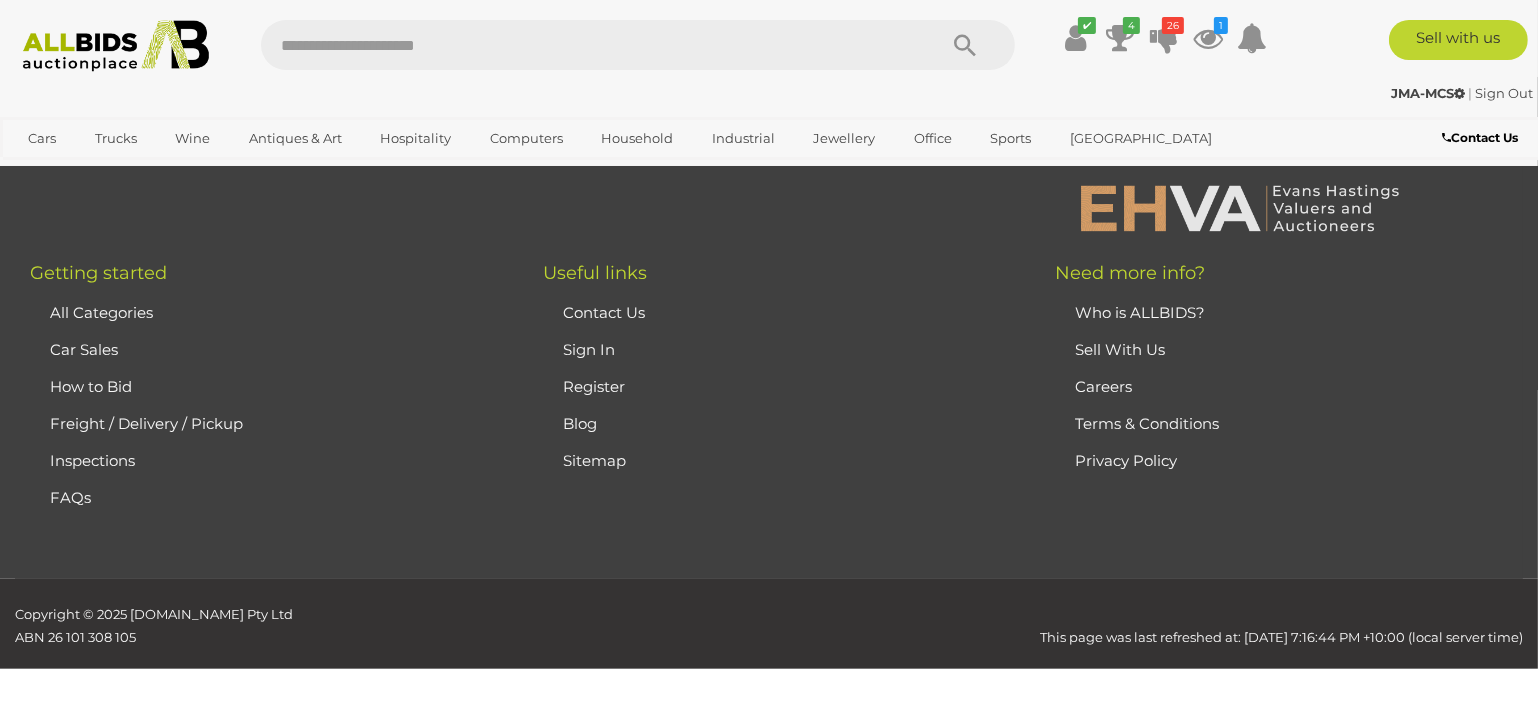 scroll, scrollTop: 269, scrollLeft: 0, axis: vertical 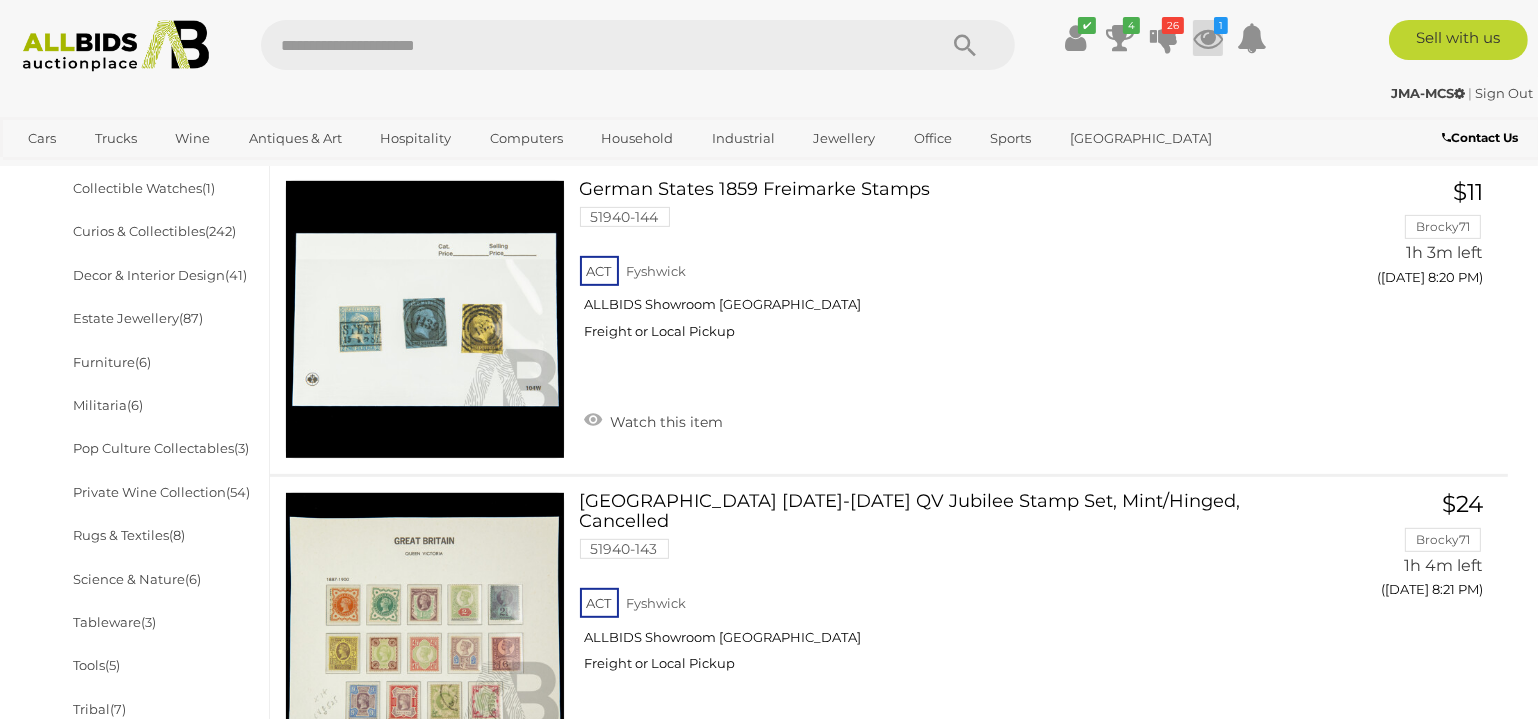 click at bounding box center (1208, 38) 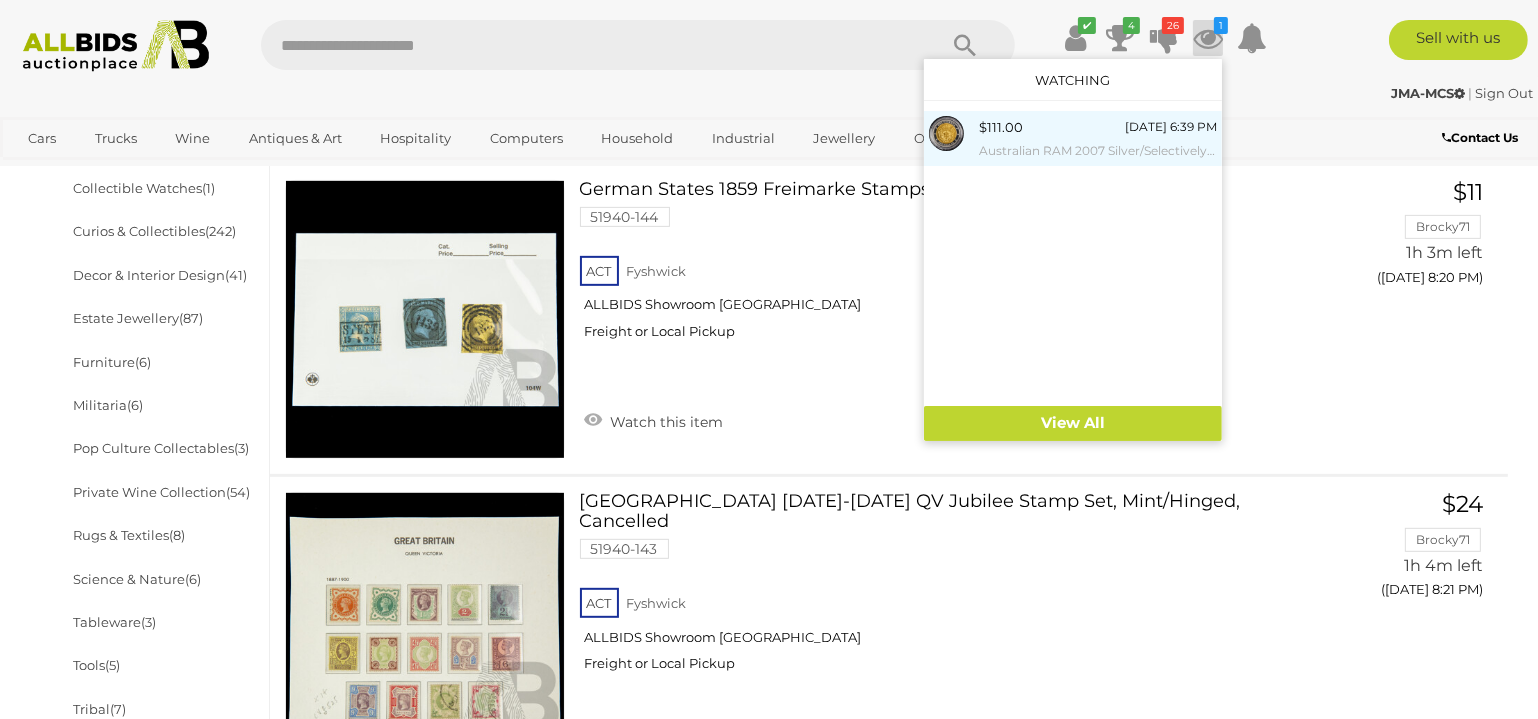 click on "Australian RAM 2007 Silver/Selectively Gold Plated One Johanna Coin, 1732 Portuguese One Johanna Reproduction .999" at bounding box center [1098, 151] 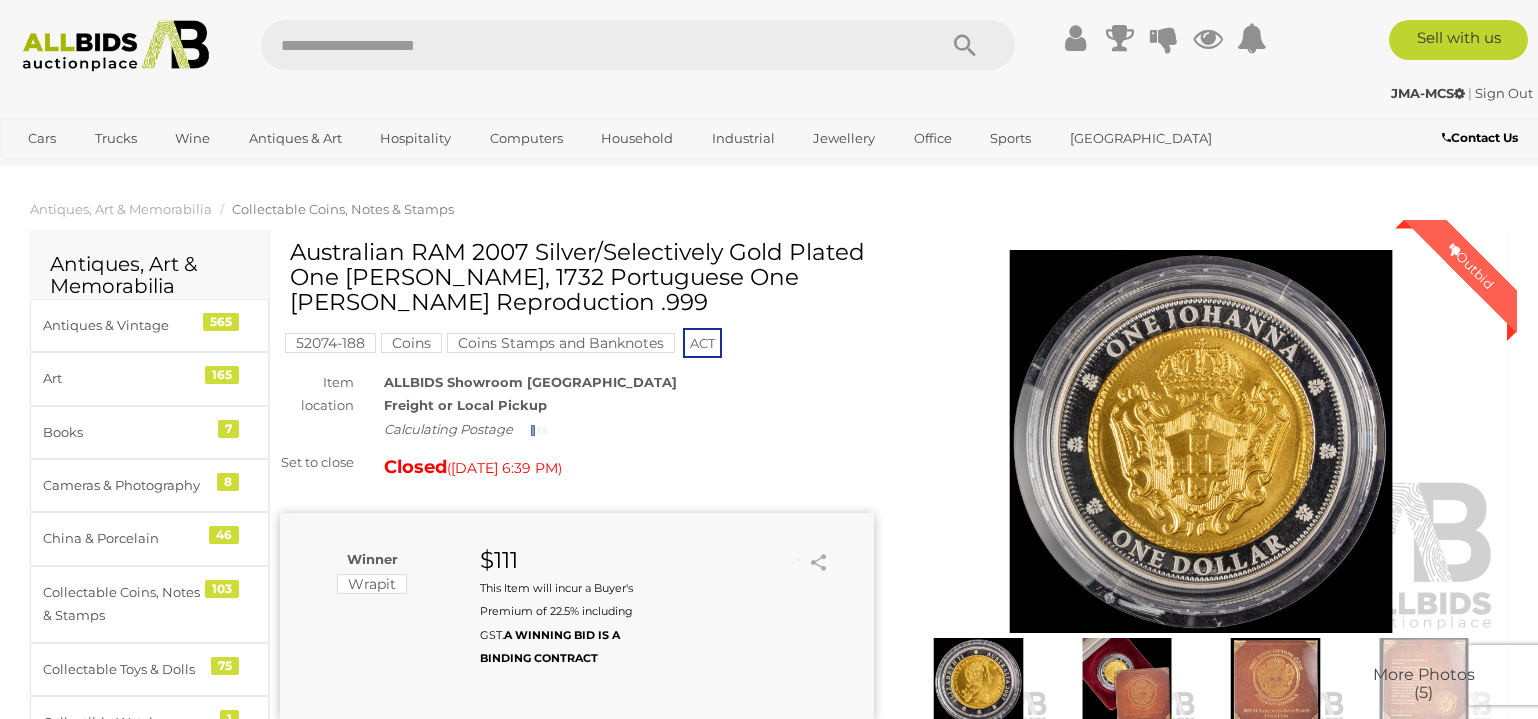 scroll, scrollTop: 0, scrollLeft: 0, axis: both 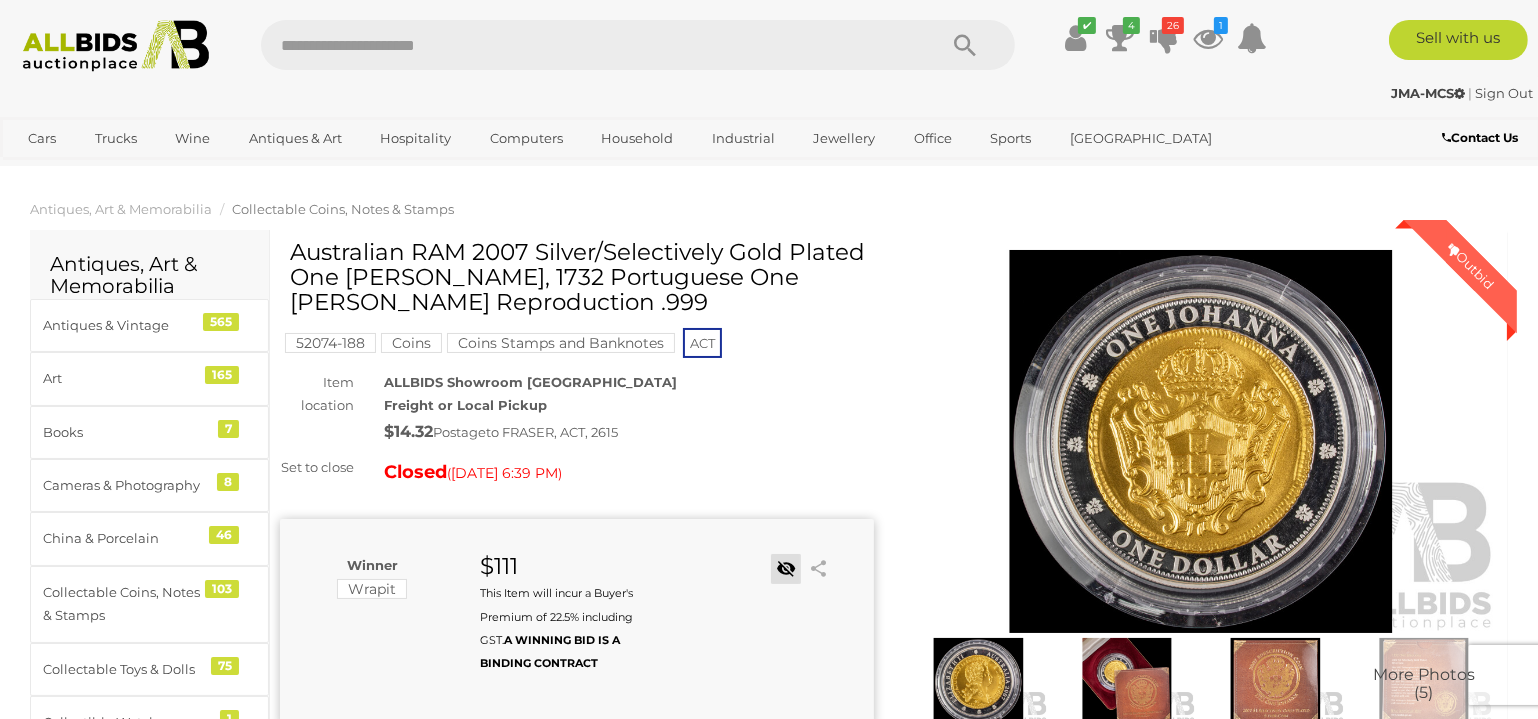 click at bounding box center (786, 569) 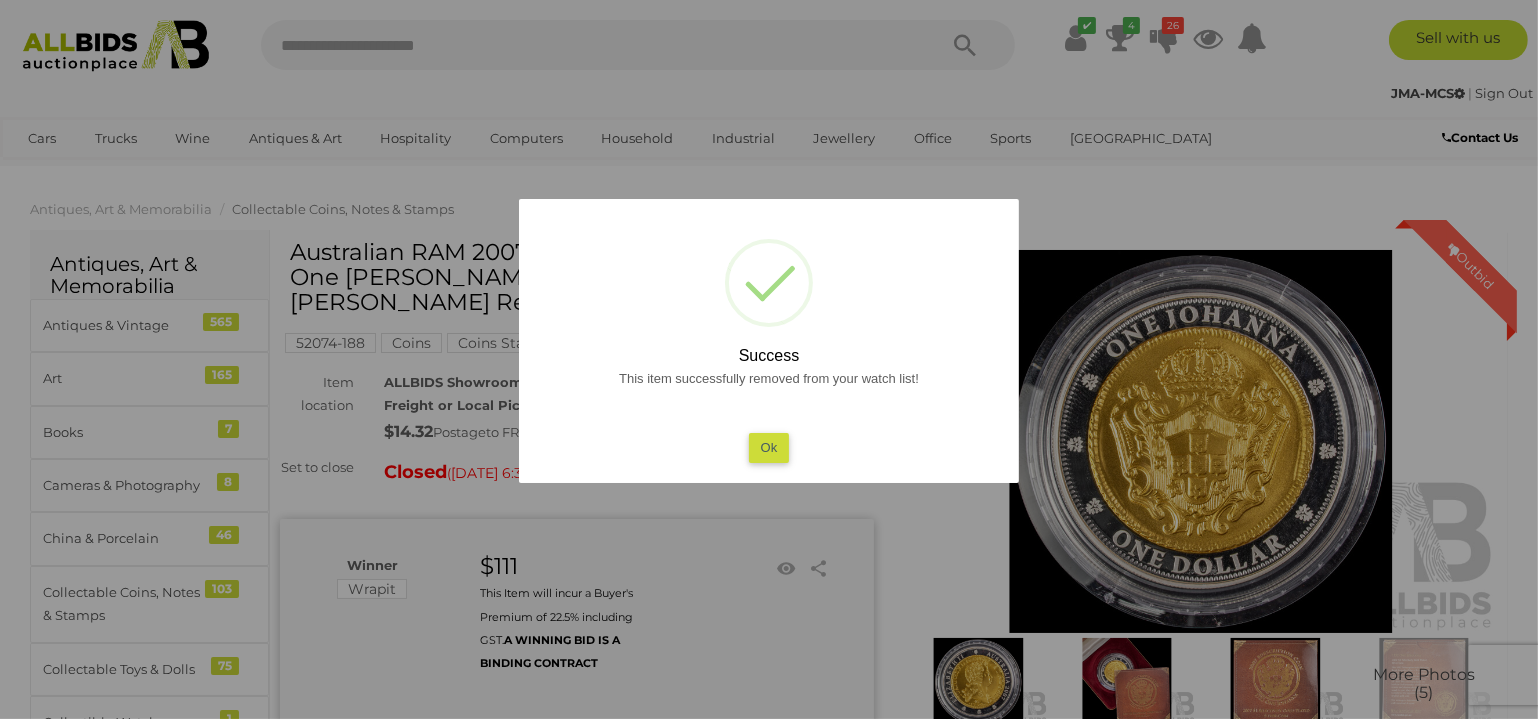 click on "Ok" at bounding box center [769, 447] 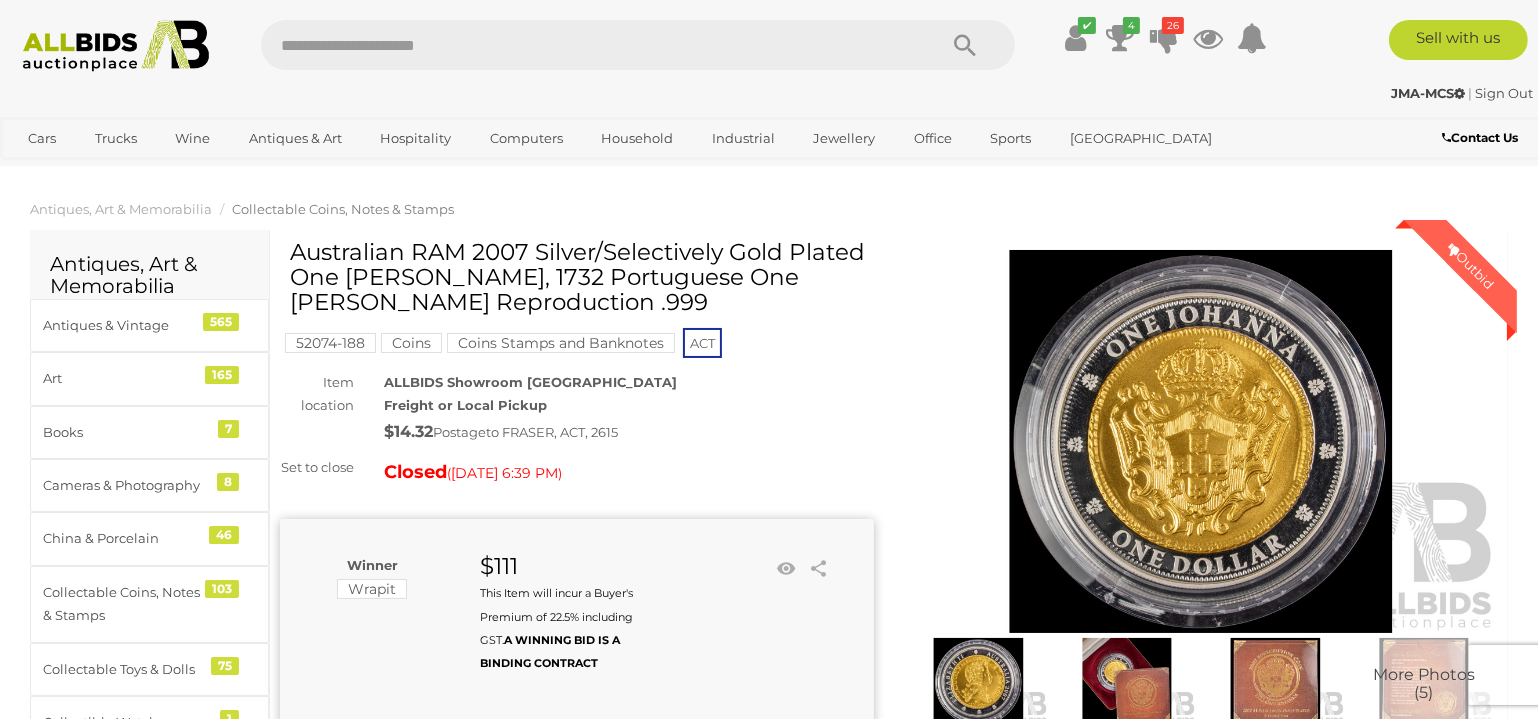 click on "ALLBIDS Showroom [GEOGRAPHIC_DATA]" at bounding box center [530, 382] 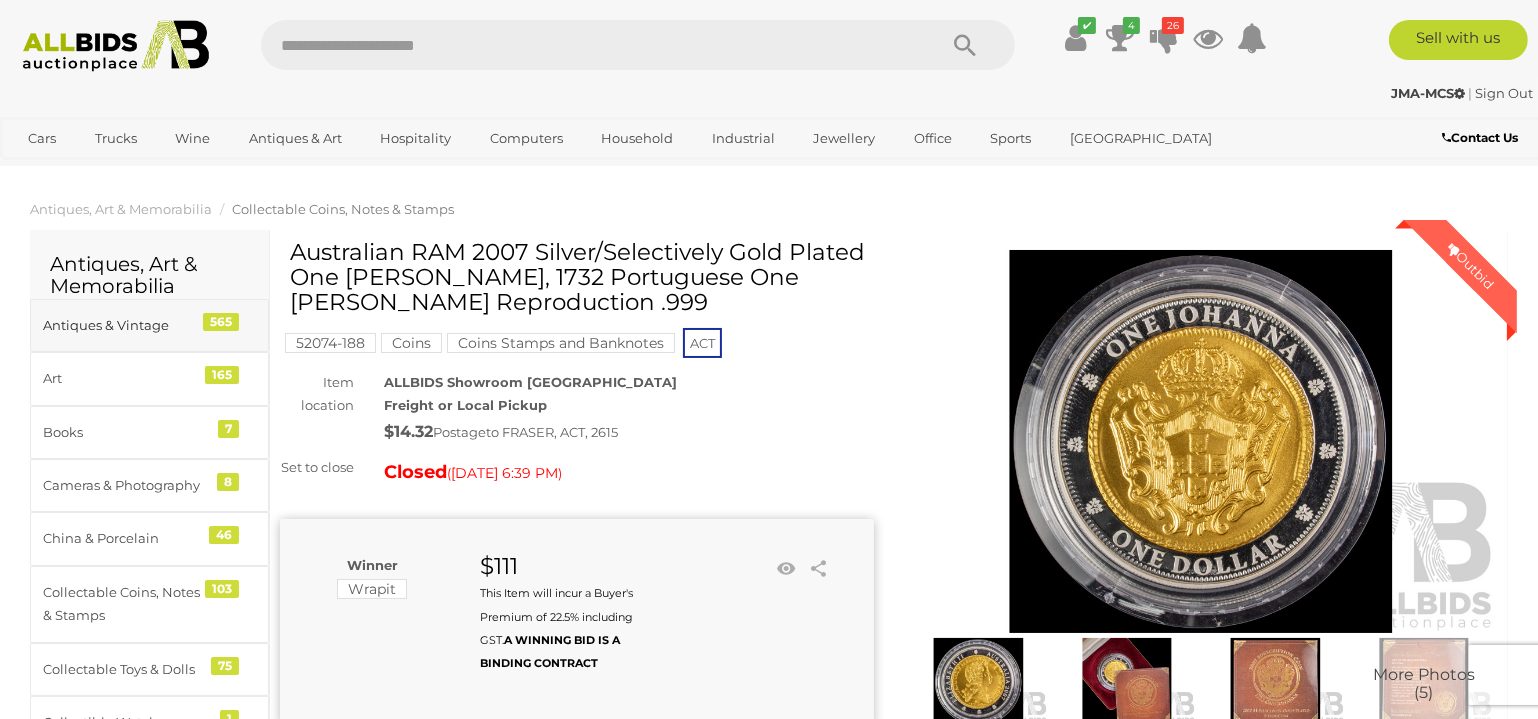 click on "Antiques & Vintage" at bounding box center [125, 325] 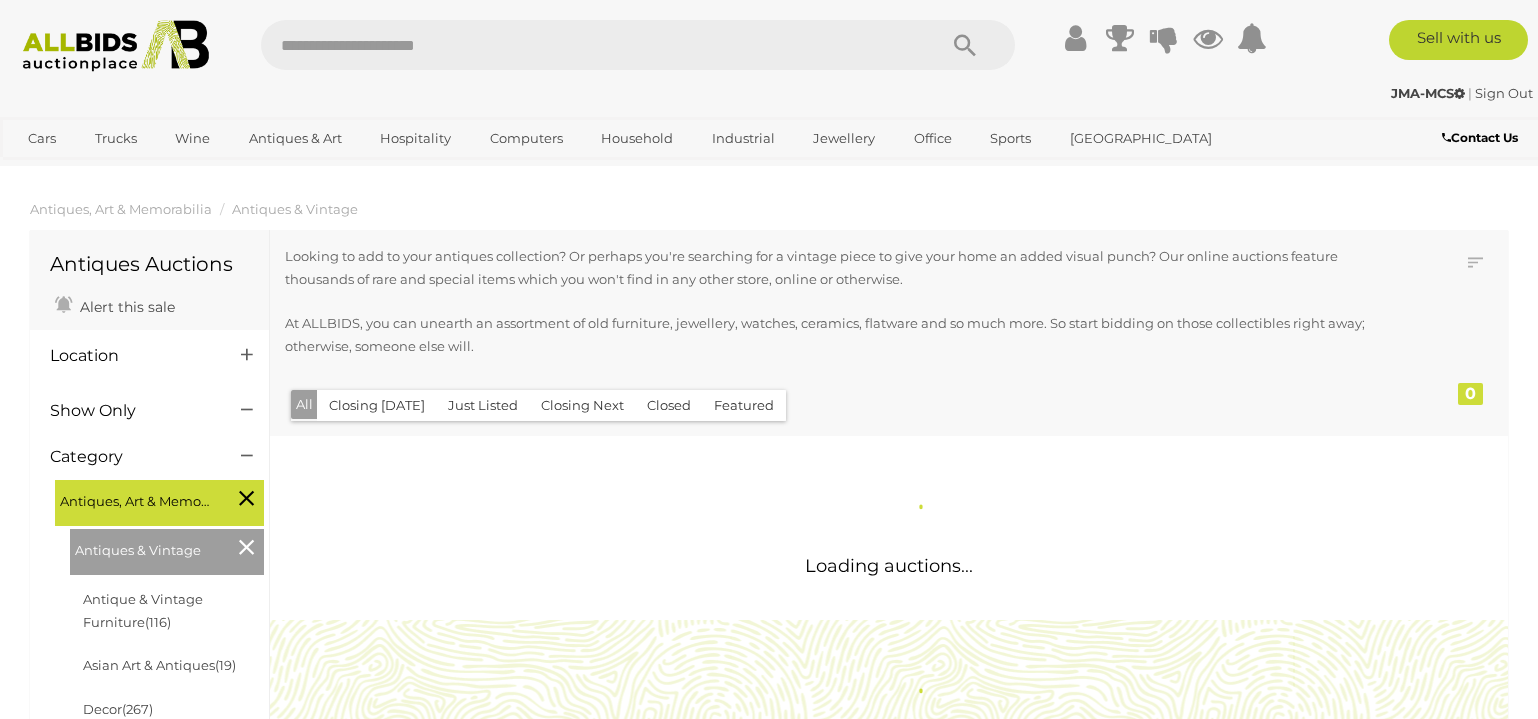 scroll, scrollTop: 0, scrollLeft: 0, axis: both 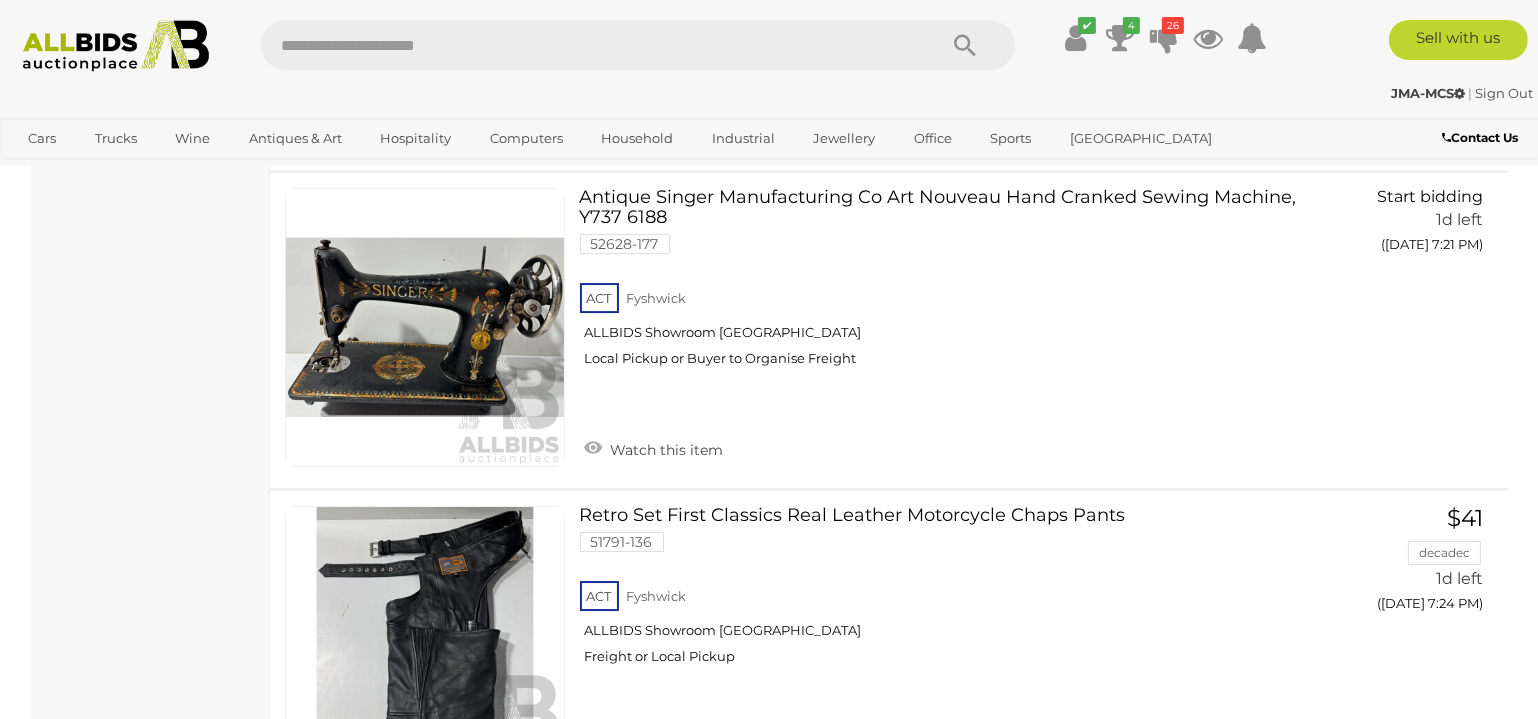click at bounding box center [588, 45] 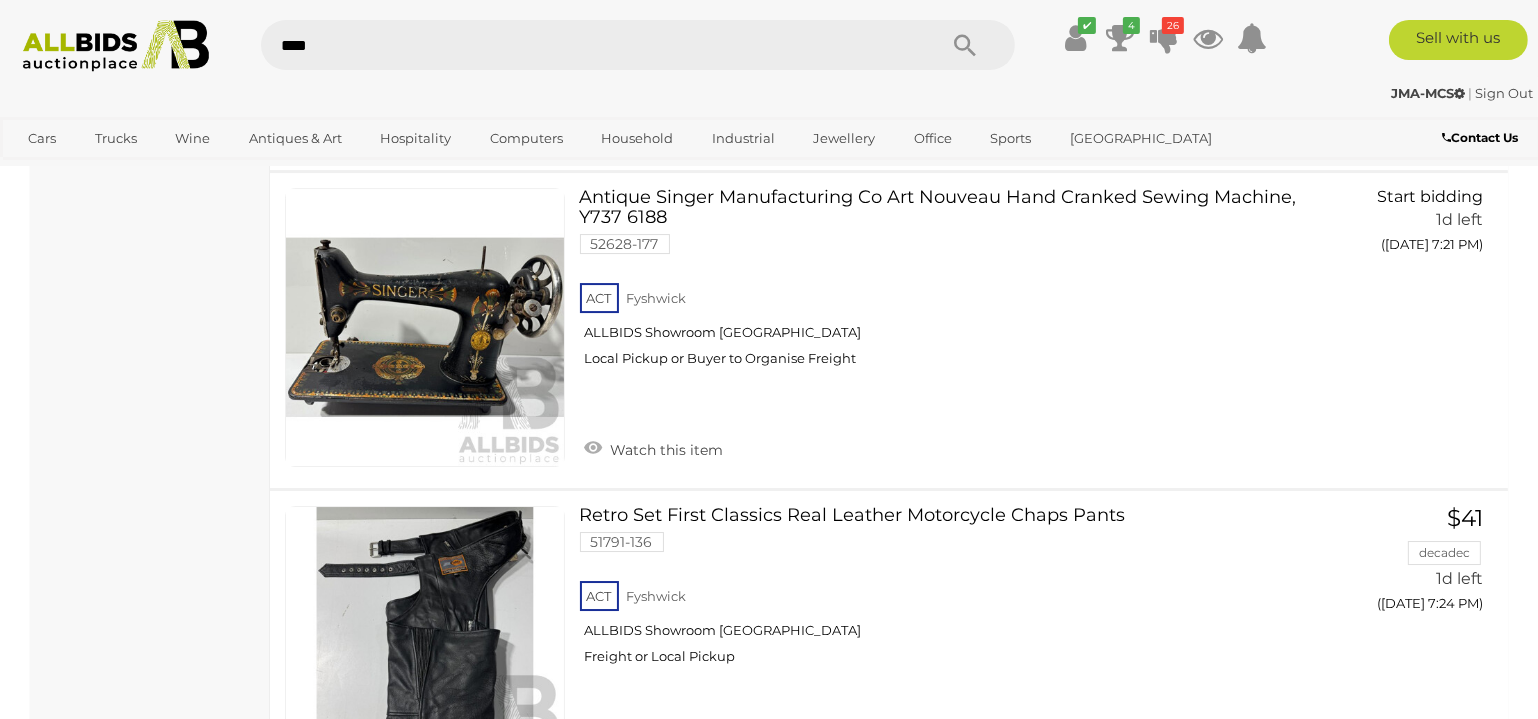 type on "*****" 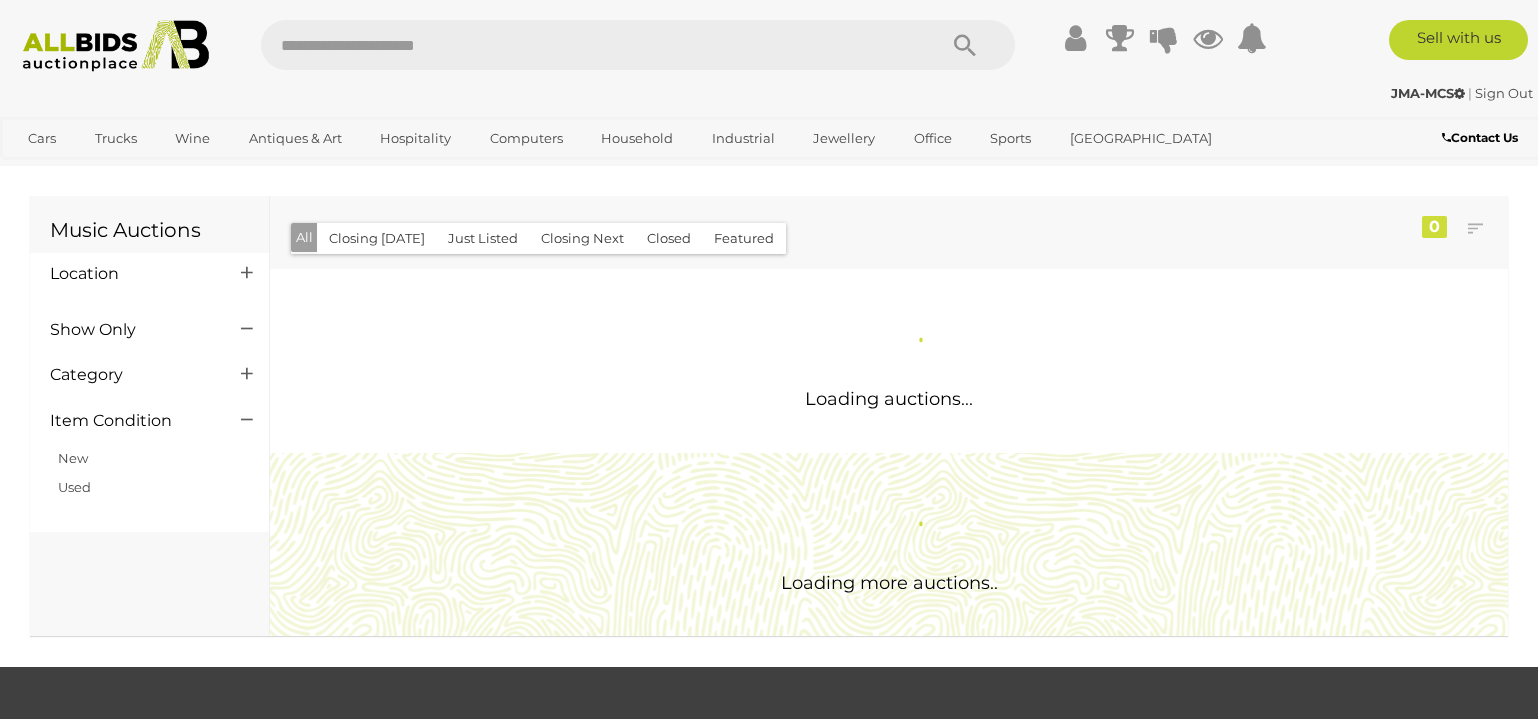 scroll, scrollTop: 0, scrollLeft: 0, axis: both 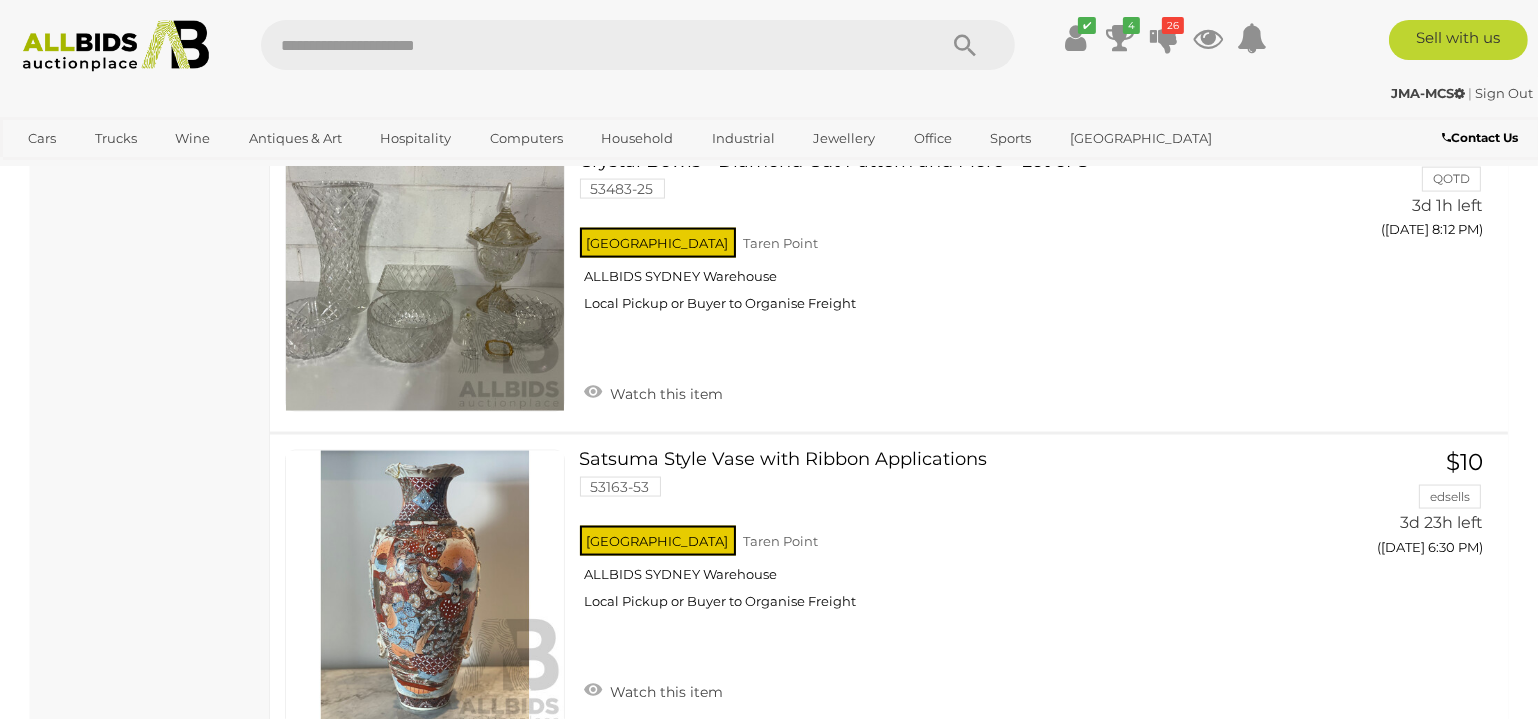 click on "✔ 4 26" at bounding box center (769, 46) 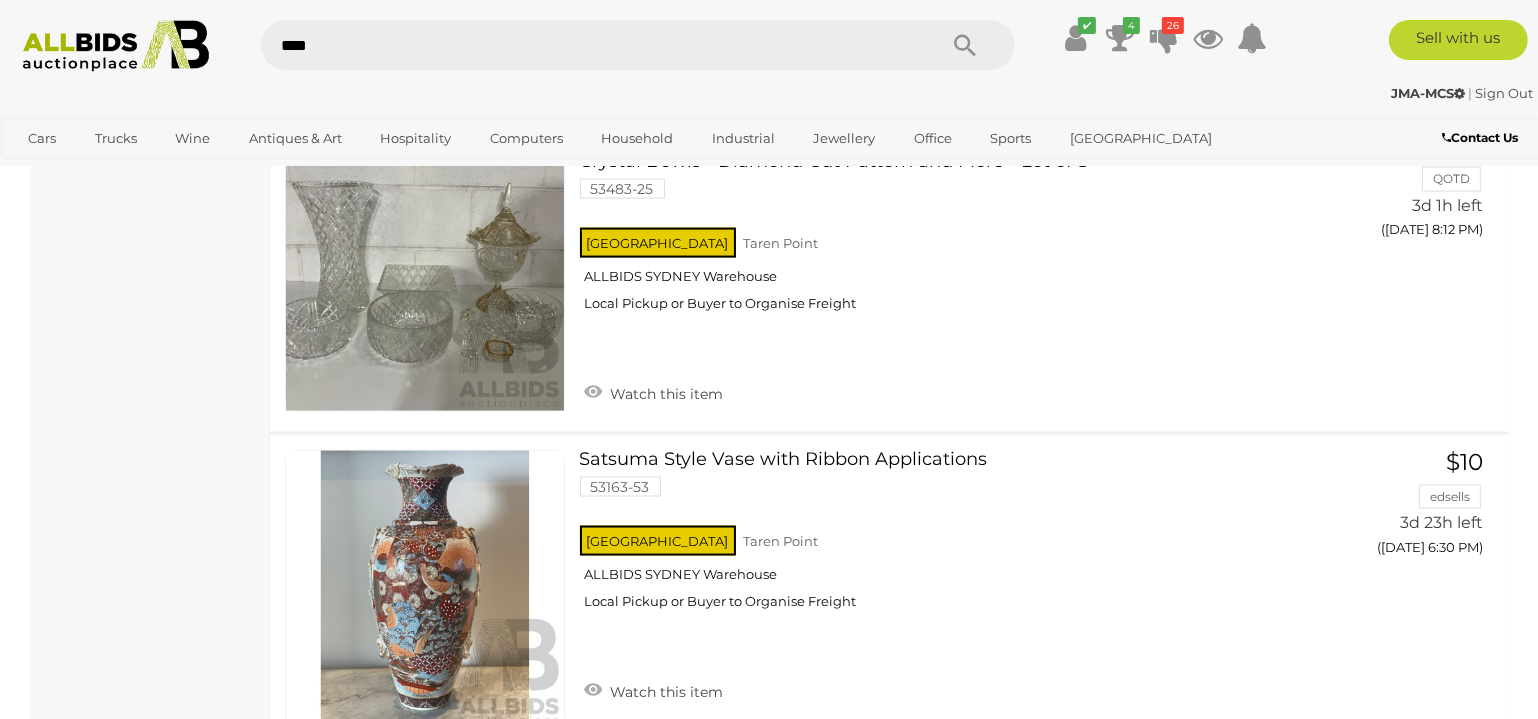 type on "*****" 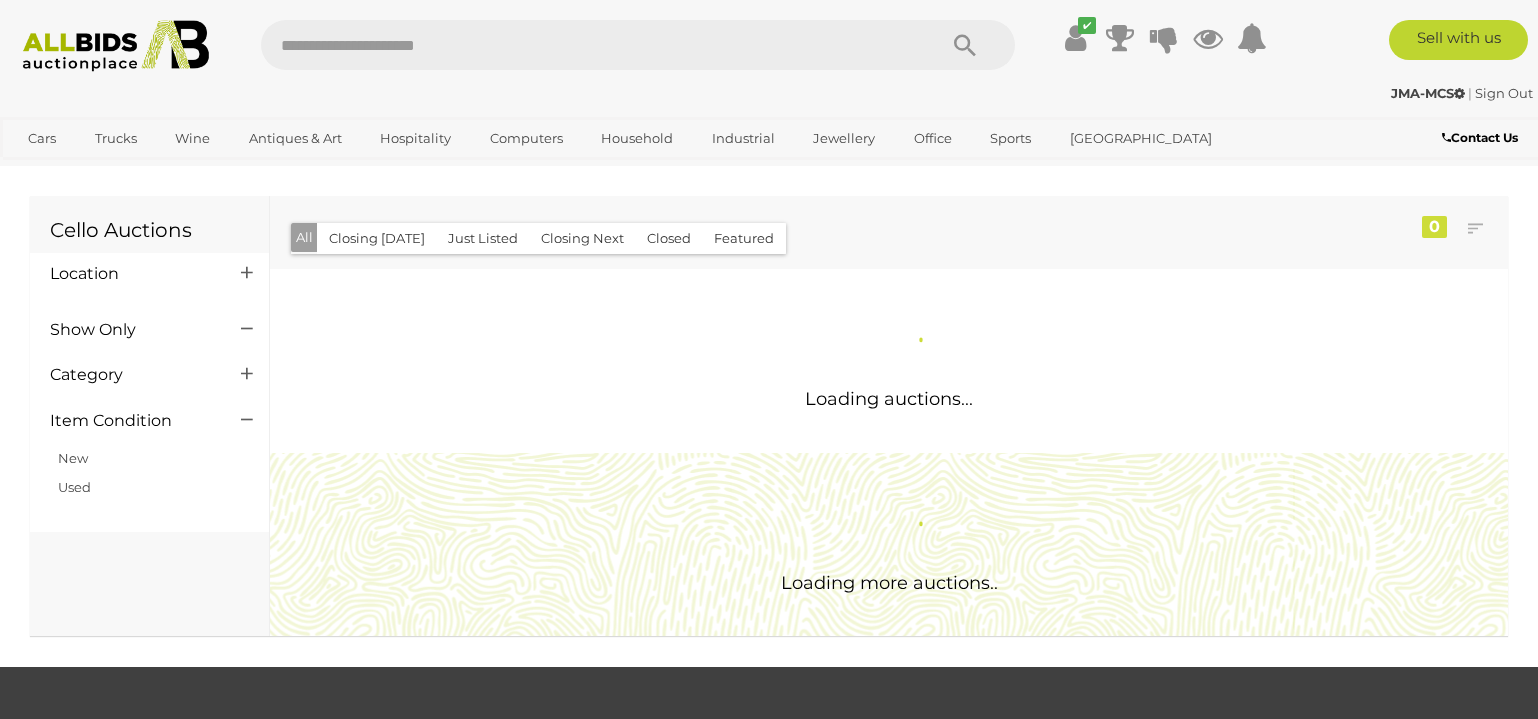 scroll, scrollTop: 0, scrollLeft: 0, axis: both 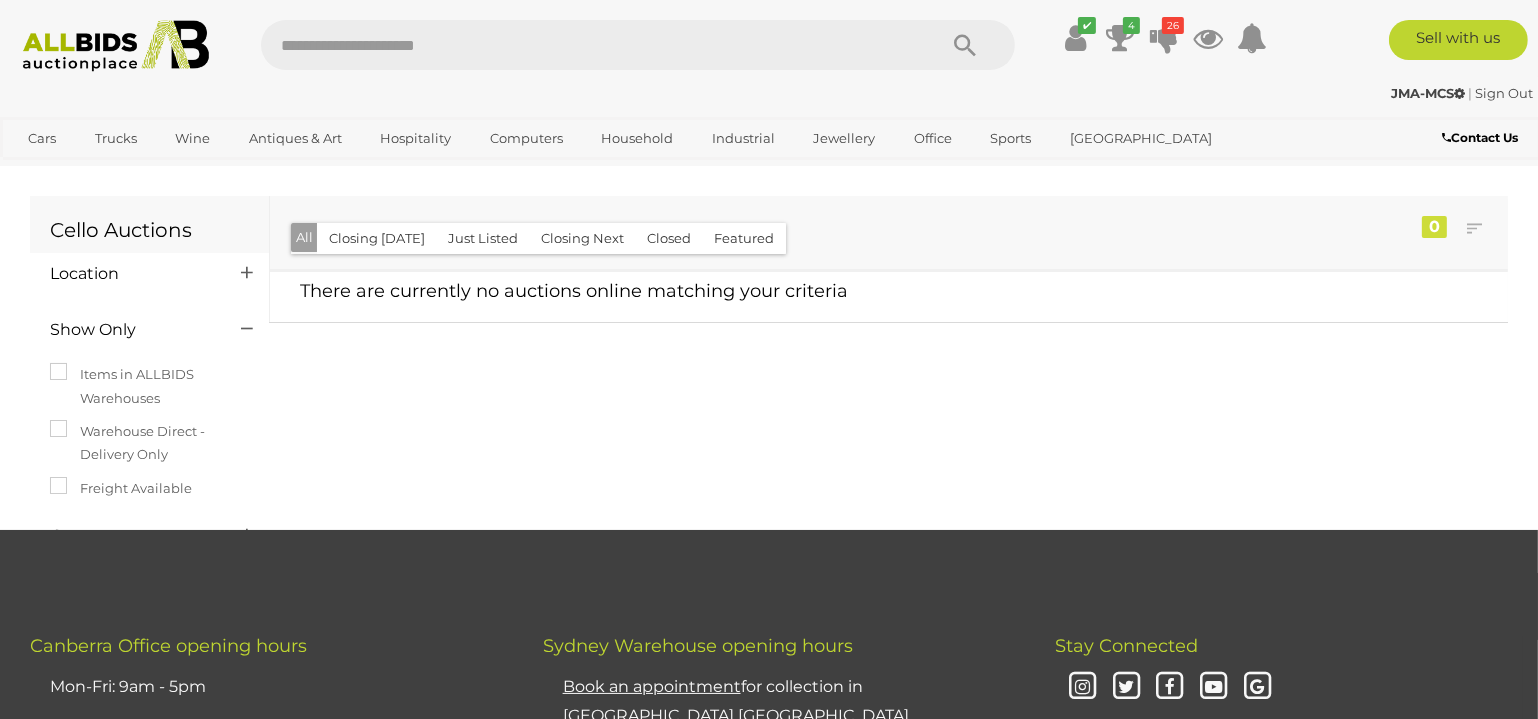 click at bounding box center [588, 45] 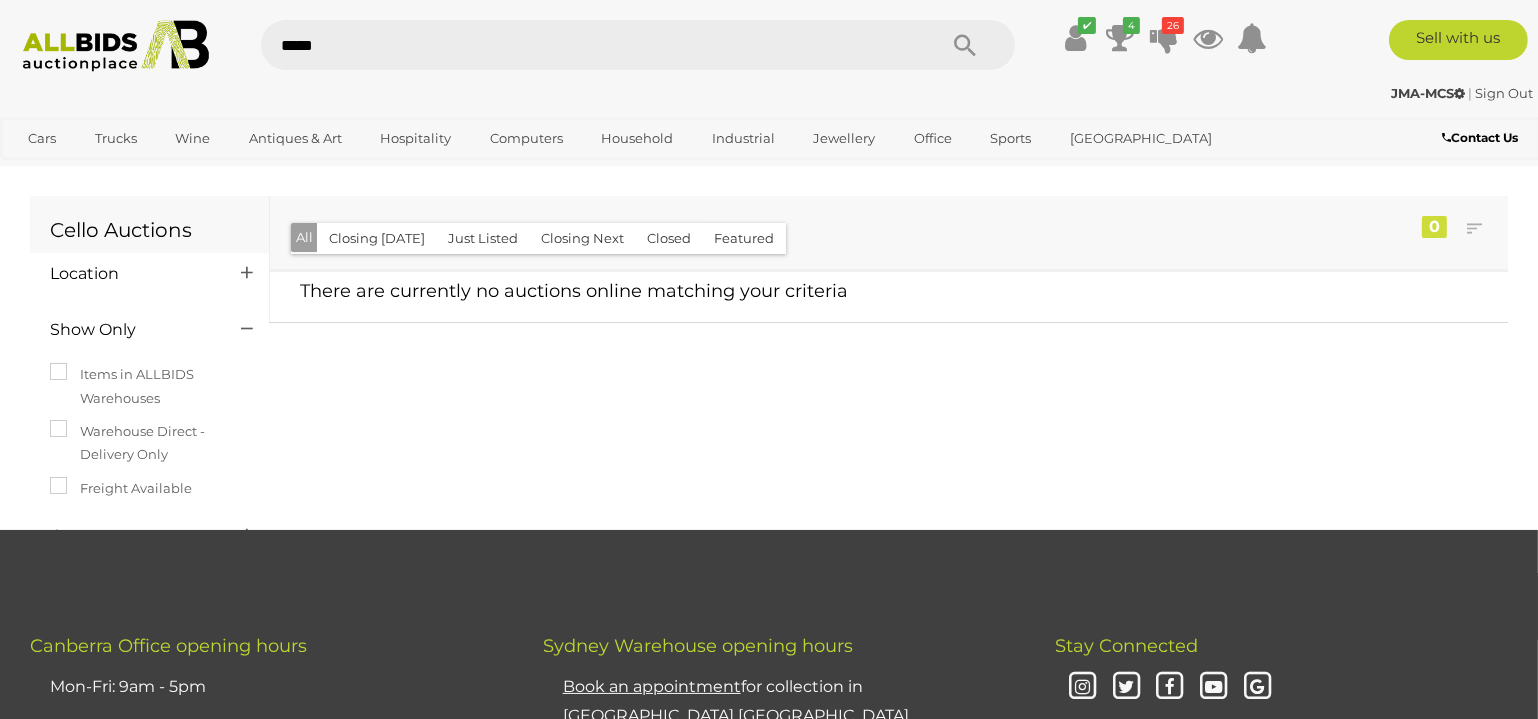 type on "******" 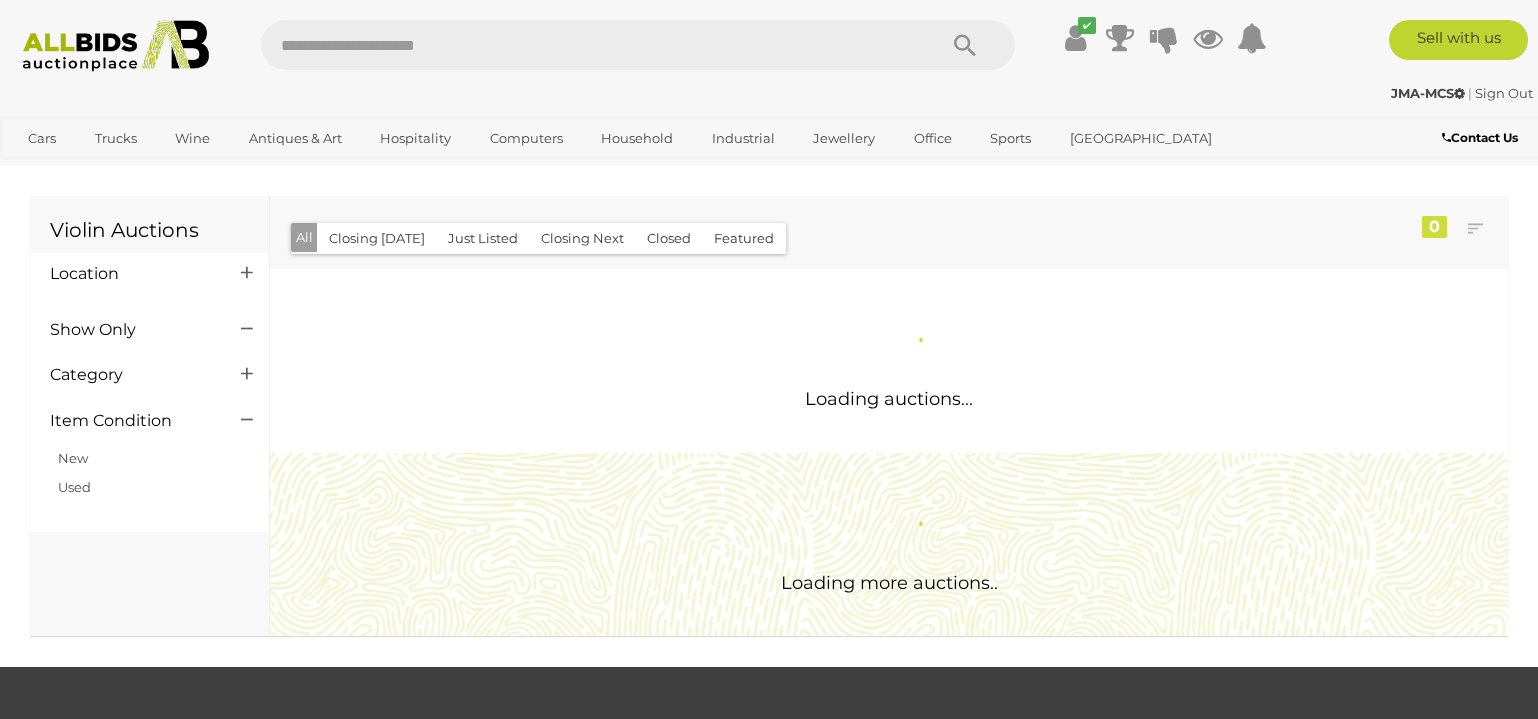 scroll, scrollTop: 0, scrollLeft: 0, axis: both 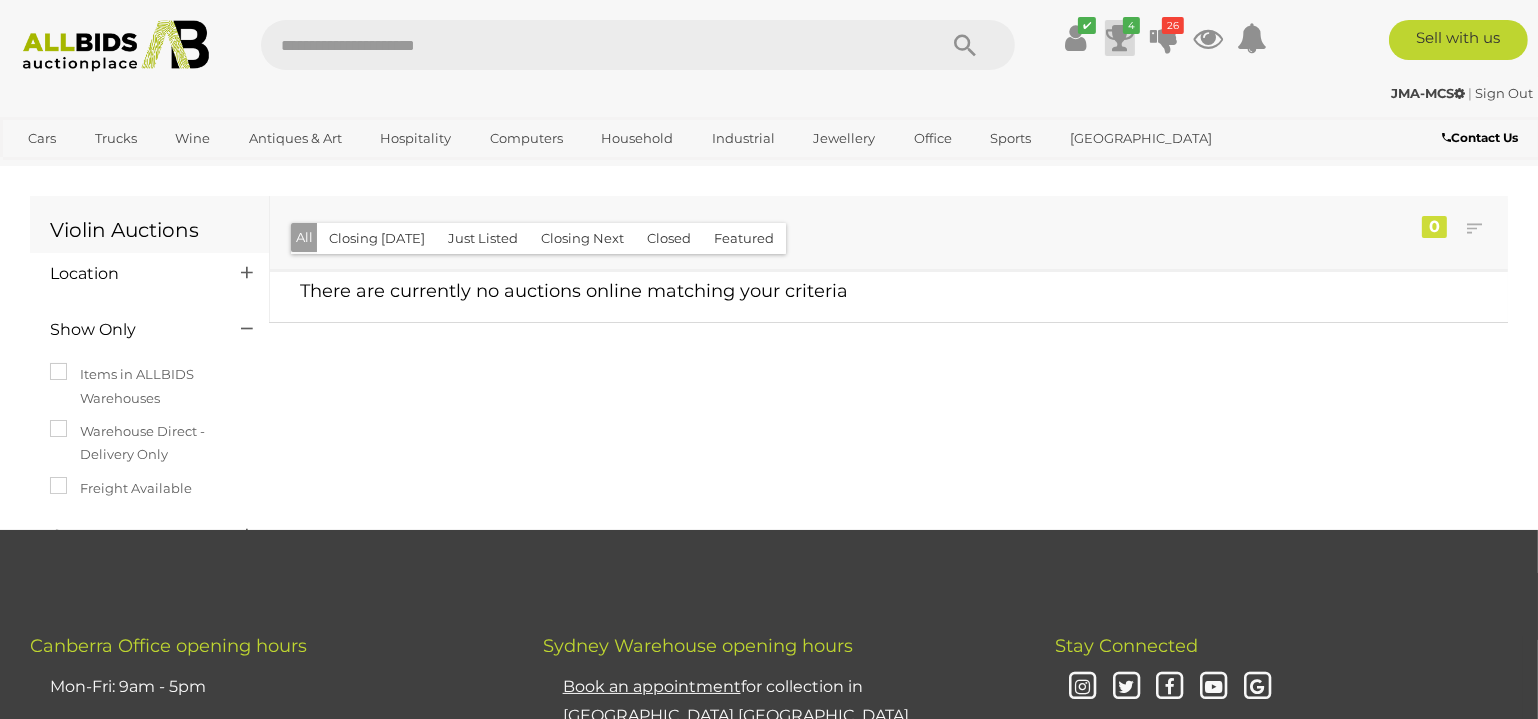 click on "4" at bounding box center (1131, 25) 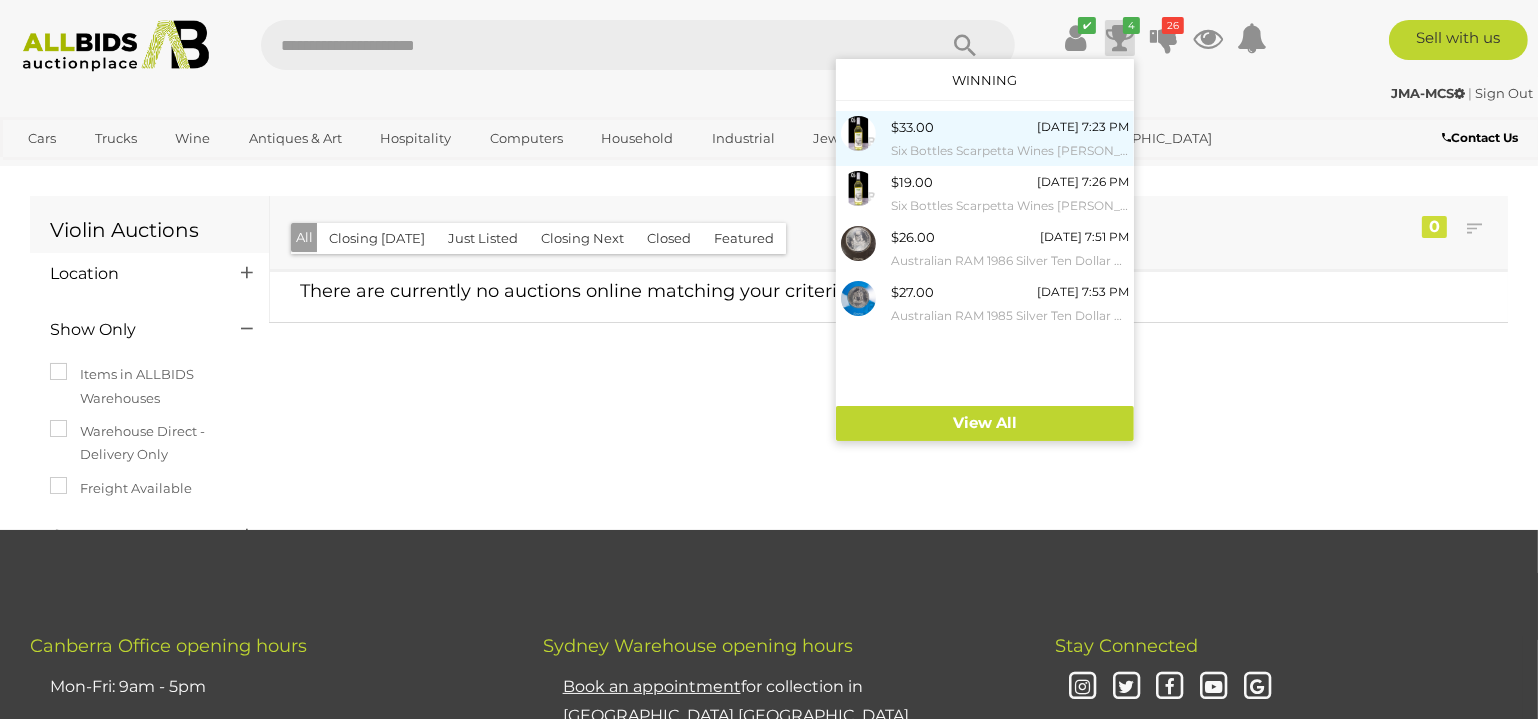 click on "$33.00
[DATE] 7:23 PM
Six Bottles Scarpetta Wines [PERSON_NAME] 2018" at bounding box center (1010, 138) 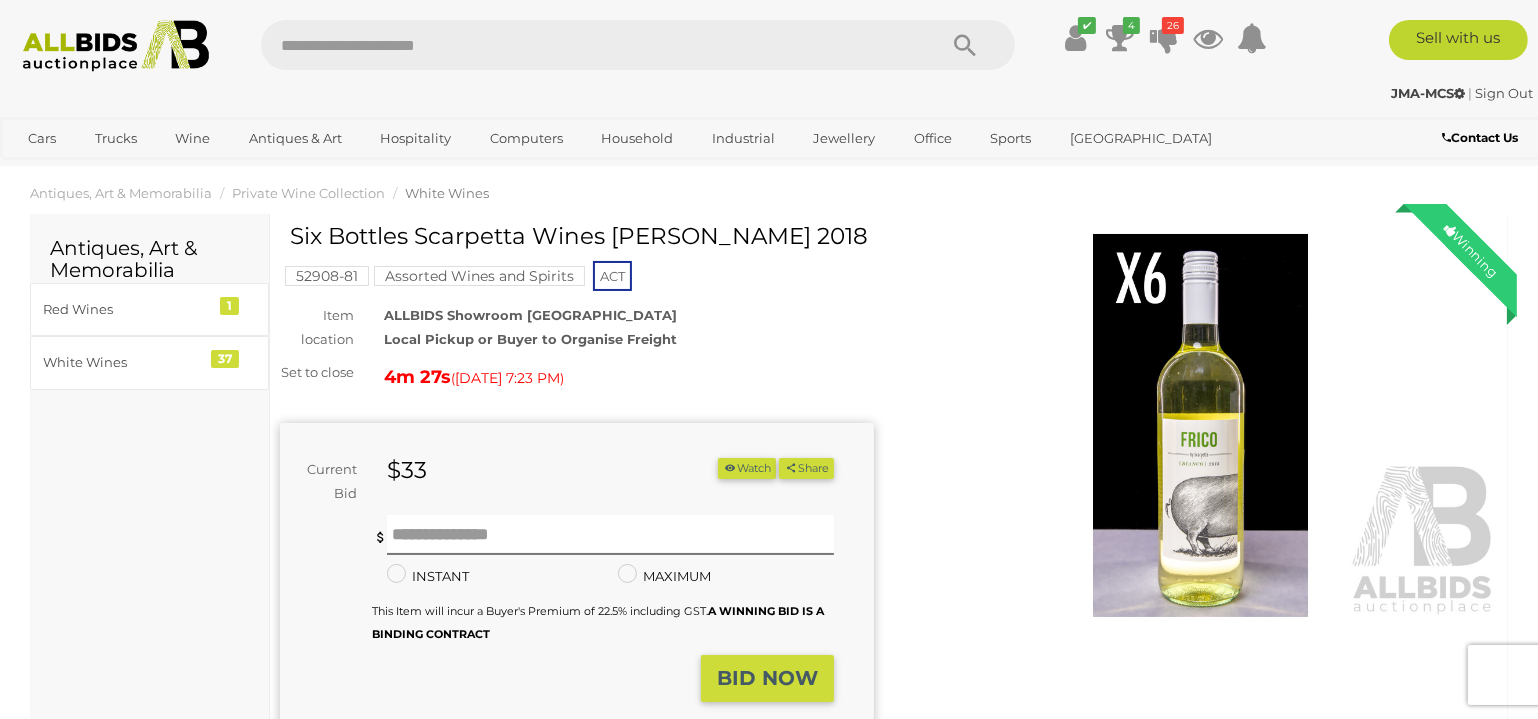 scroll, scrollTop: 0, scrollLeft: 0, axis: both 